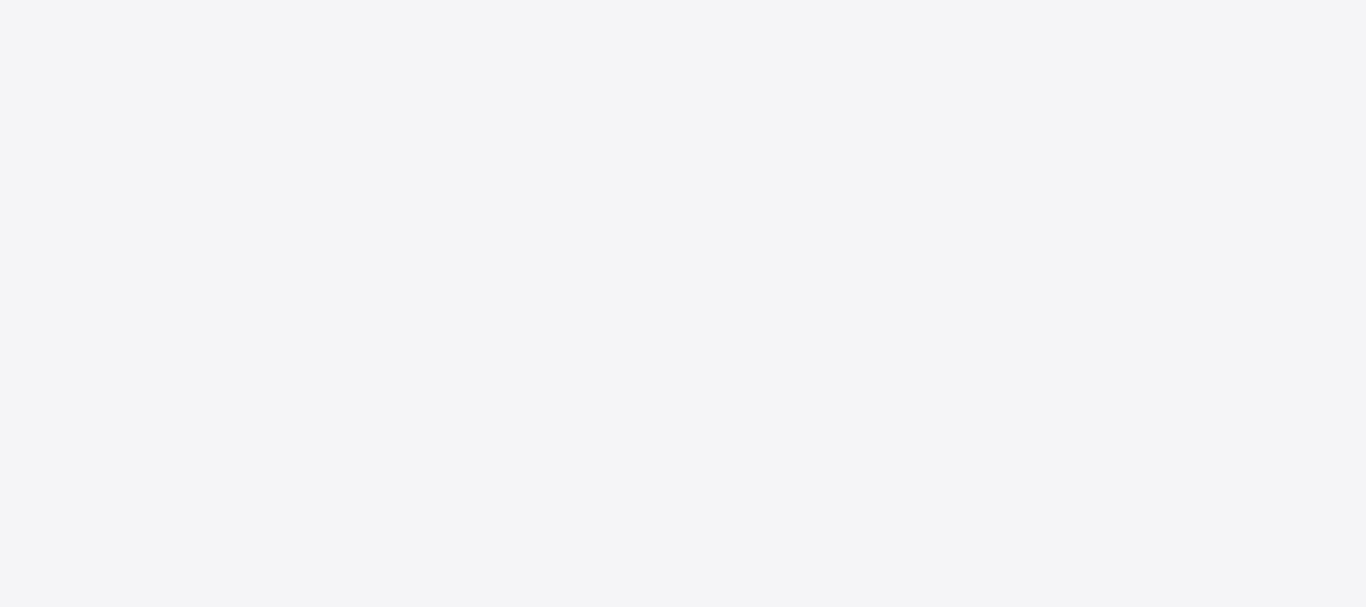 scroll, scrollTop: 0, scrollLeft: 0, axis: both 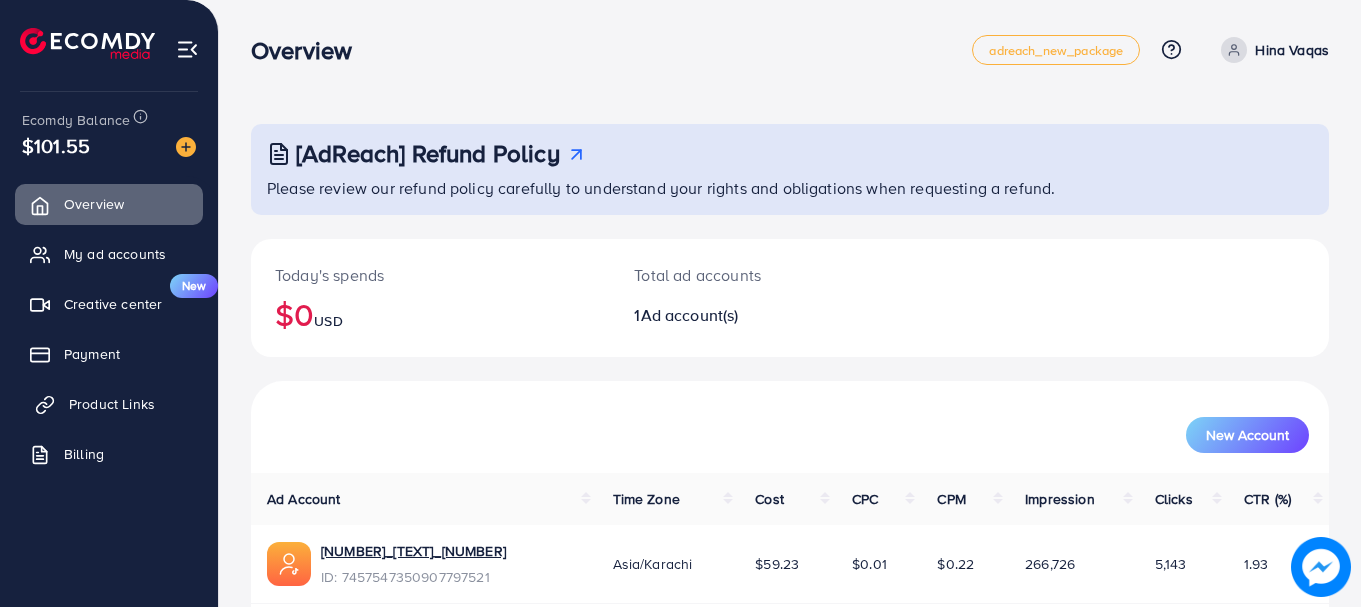 click on "Product Links" at bounding box center (112, 404) 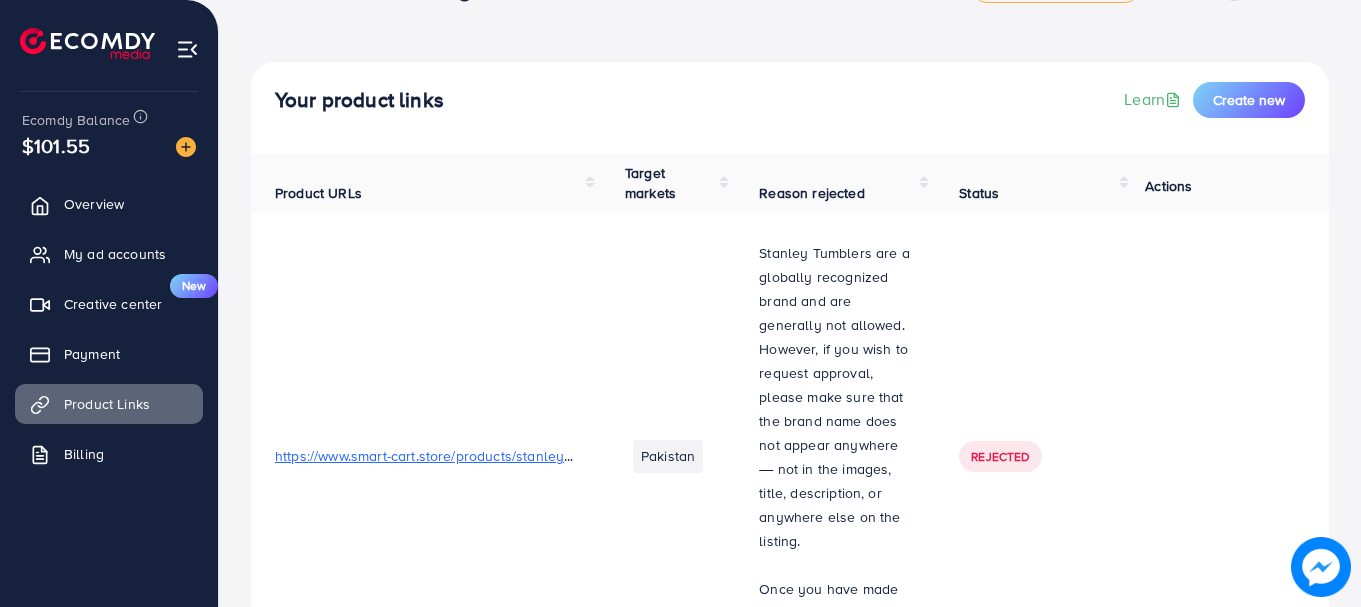 scroll, scrollTop: 0, scrollLeft: 0, axis: both 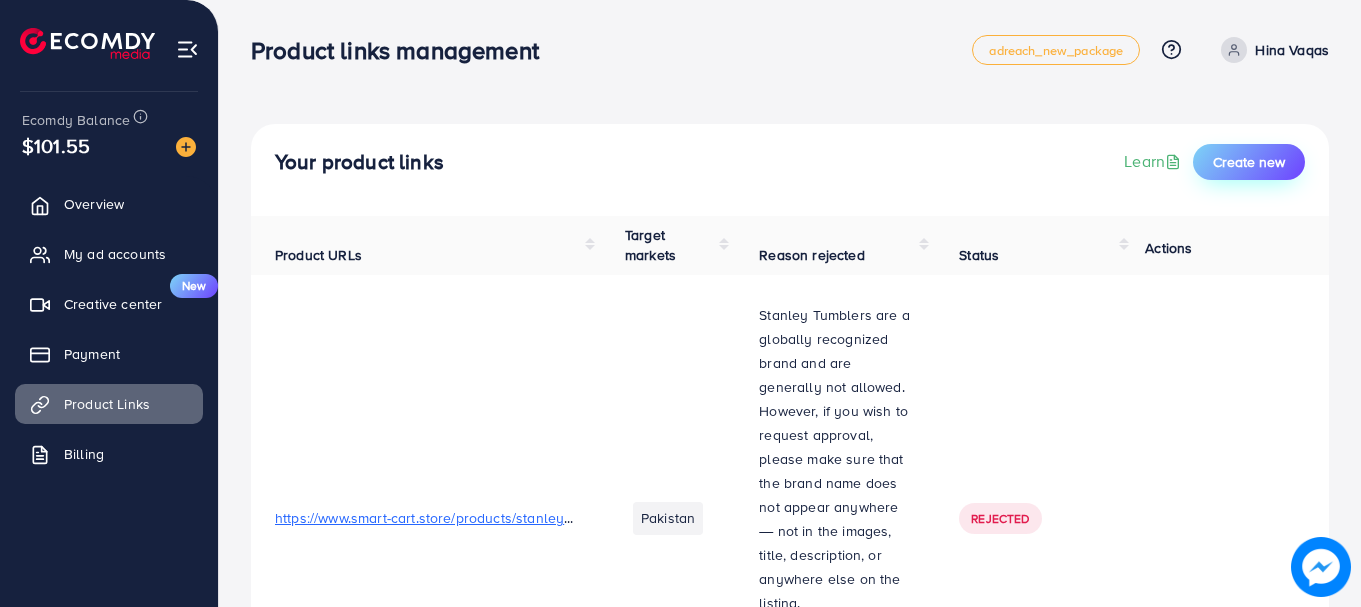 click on "Create new" at bounding box center (1249, 162) 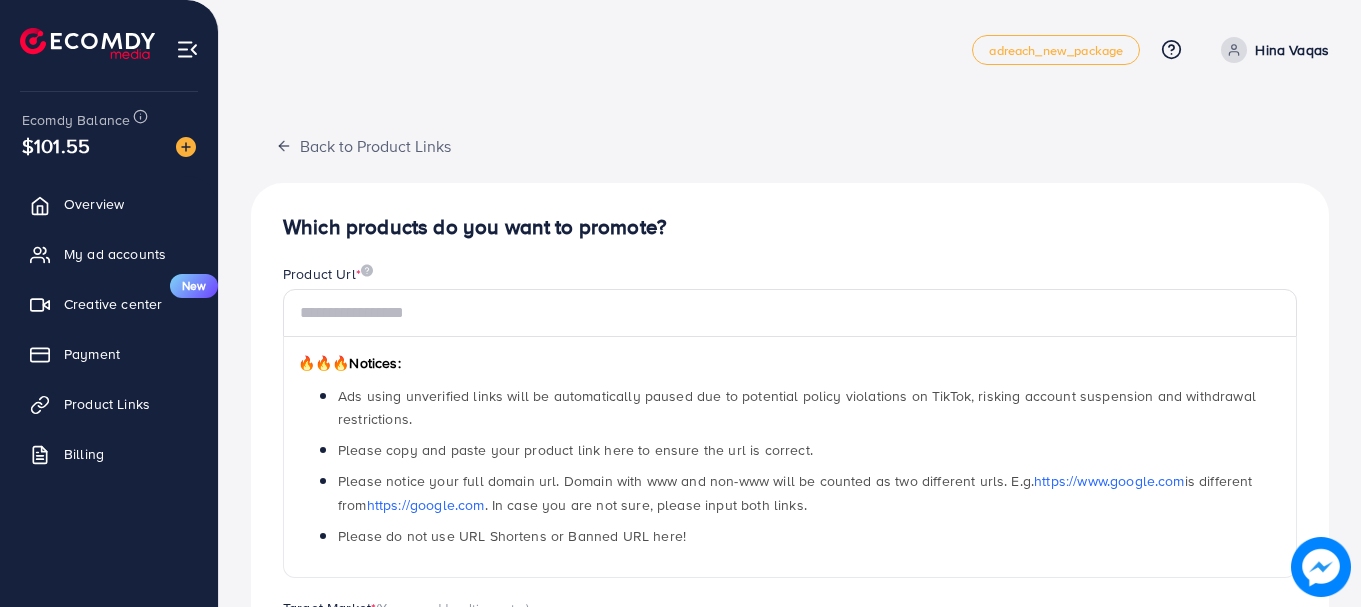 click on "🔥🔥🔥  Notices: Ads using unverified links will be automatically paused due to potential policy violations on TikTok, risking account suspension and withdrawal restrictions. Please copy and paste your product link here to ensure the url is correct. Please notice your full domain url. Domain with www and non-www will be counted as two different urls. E.g.  https://www.google.com  is different from  https://google.com . In case you are not sure, please input both links. Please do not use URL Shortens or Banned URL here!" at bounding box center [790, 457] 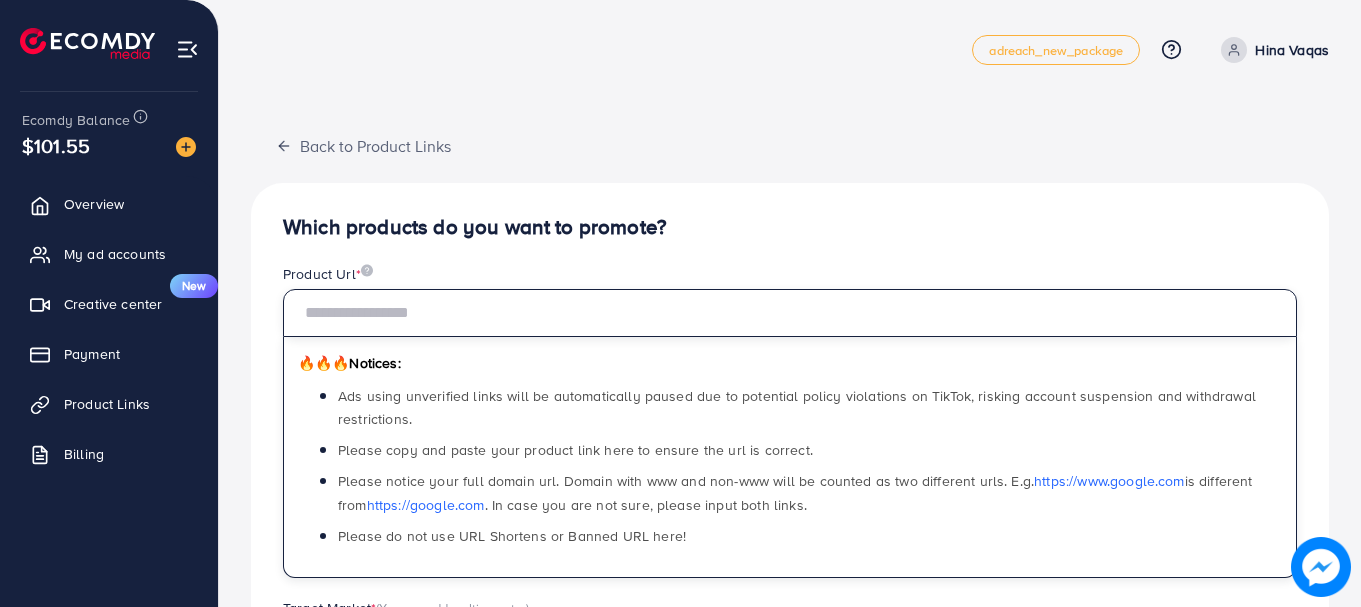 click at bounding box center [790, 313] 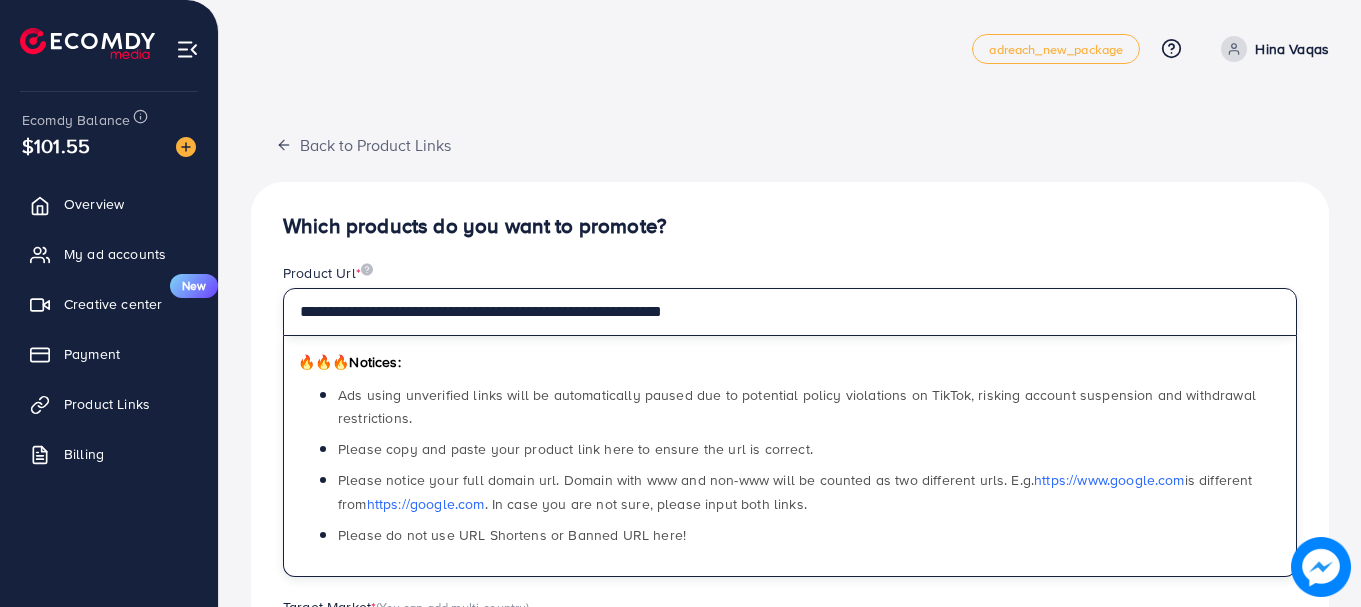 scroll, scrollTop: 0, scrollLeft: 0, axis: both 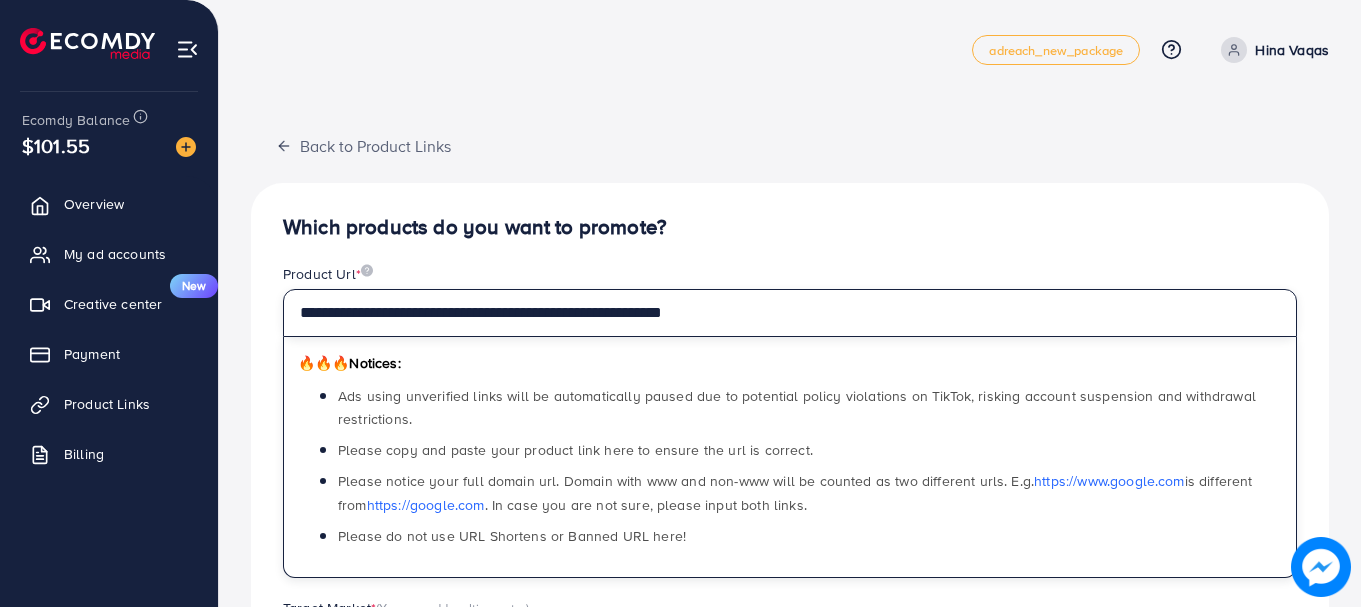 type on "**********" 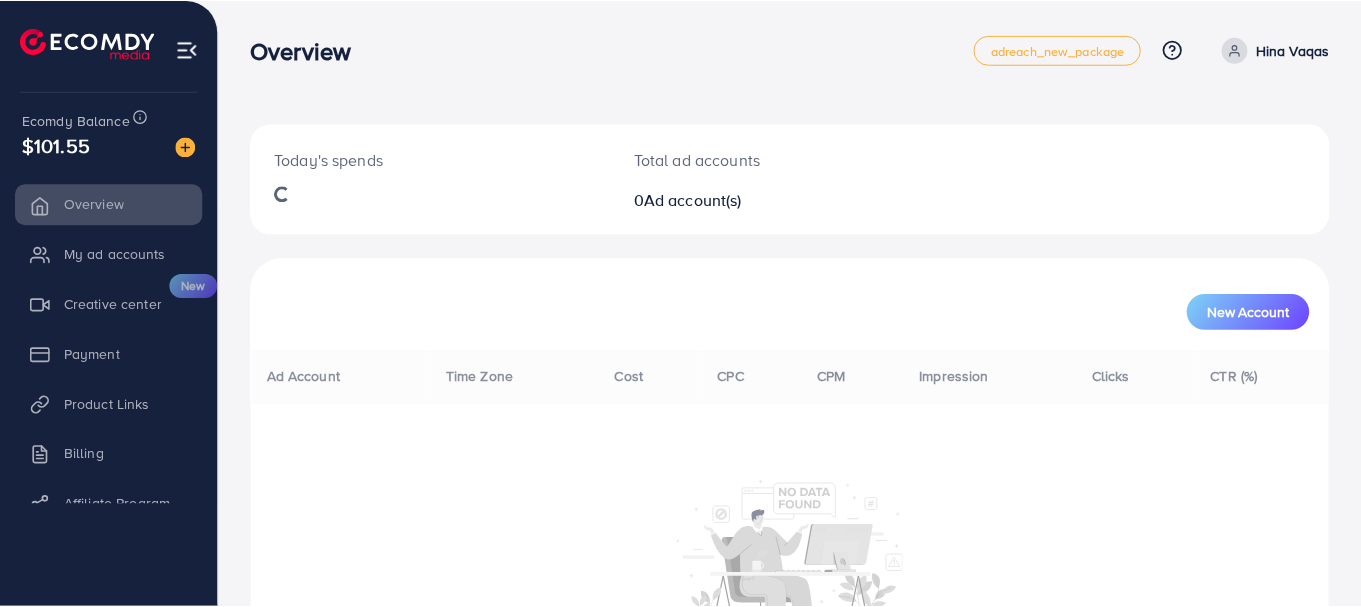 scroll, scrollTop: 0, scrollLeft: 0, axis: both 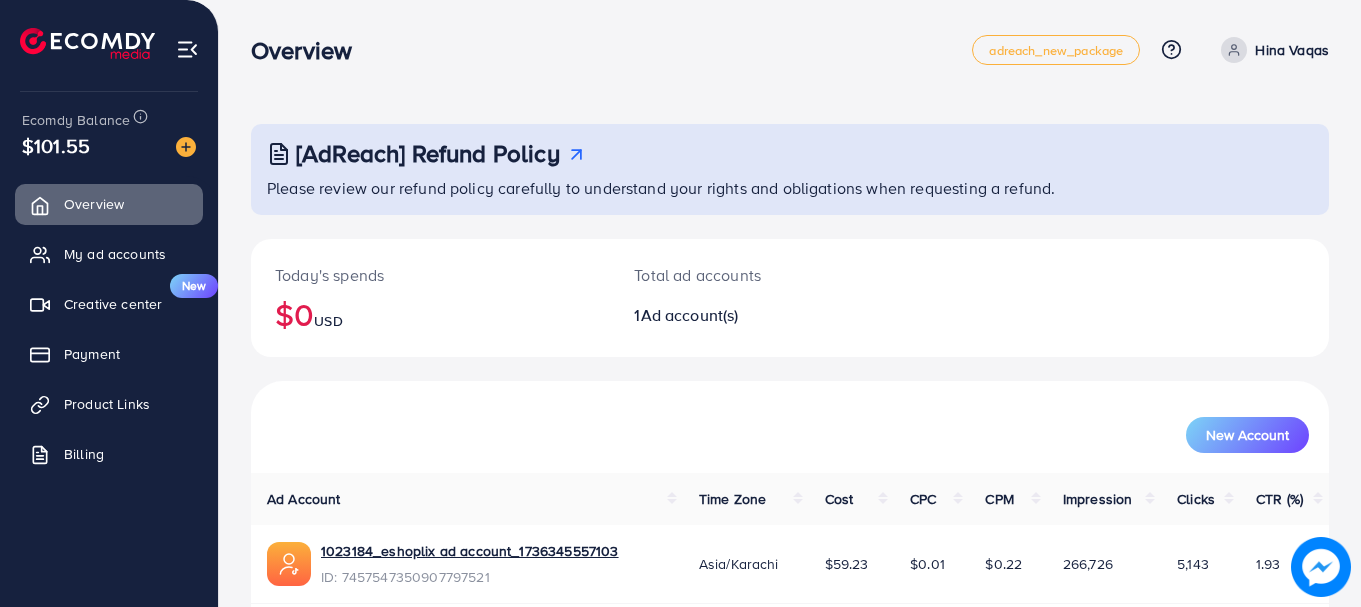 click at bounding box center [1234, 50] 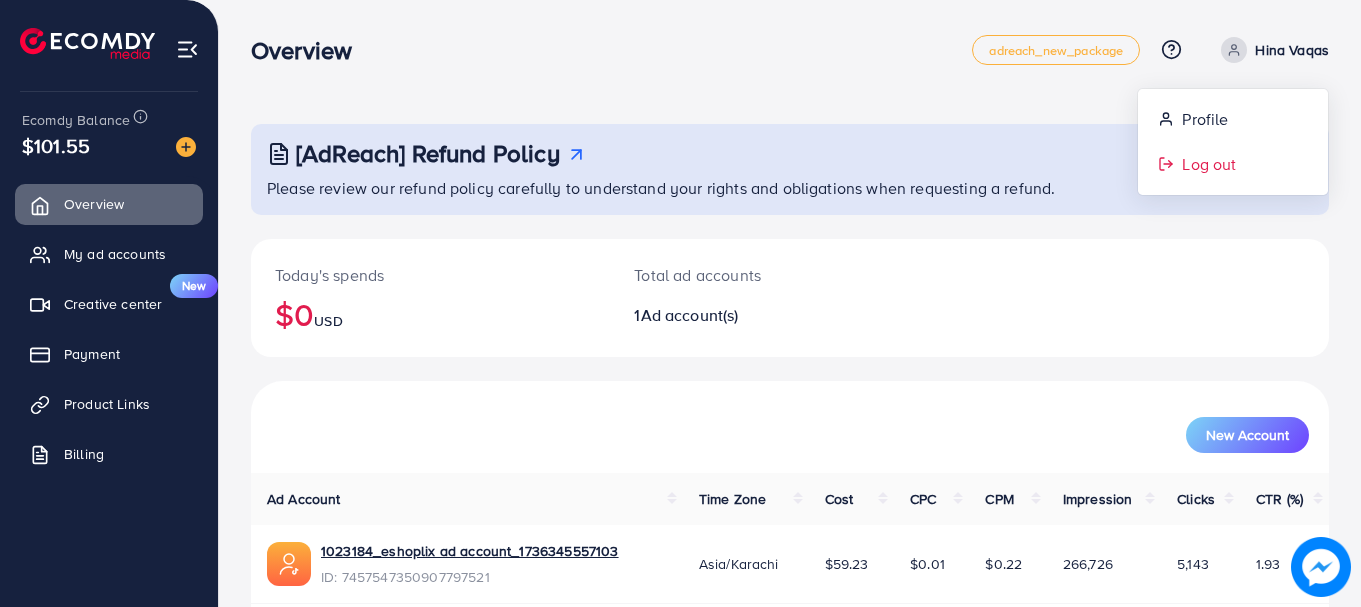 click on "Log out" at bounding box center [1209, 164] 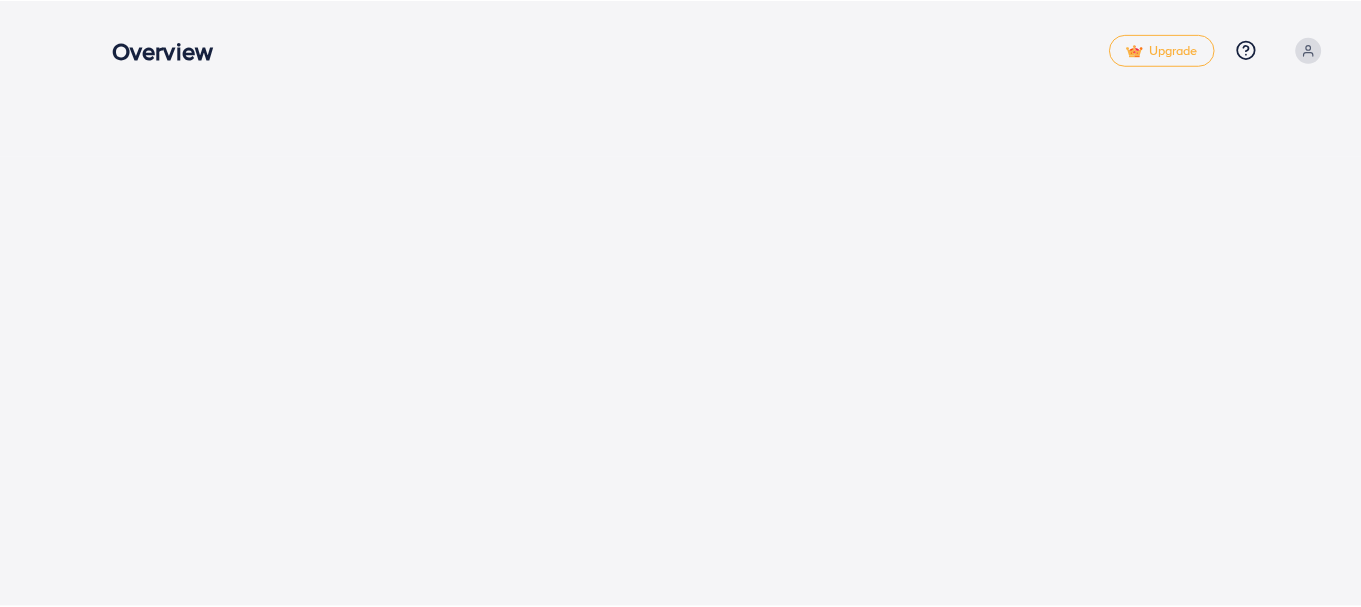 scroll, scrollTop: 0, scrollLeft: 0, axis: both 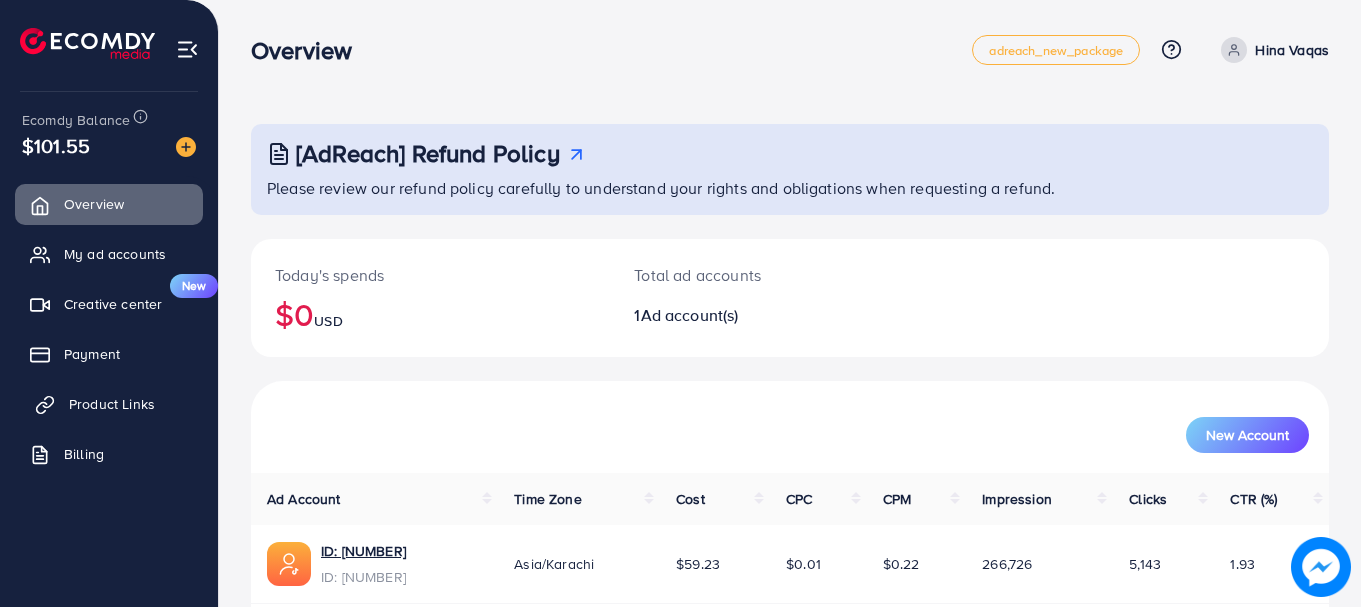 click on "Product Links" at bounding box center (112, 404) 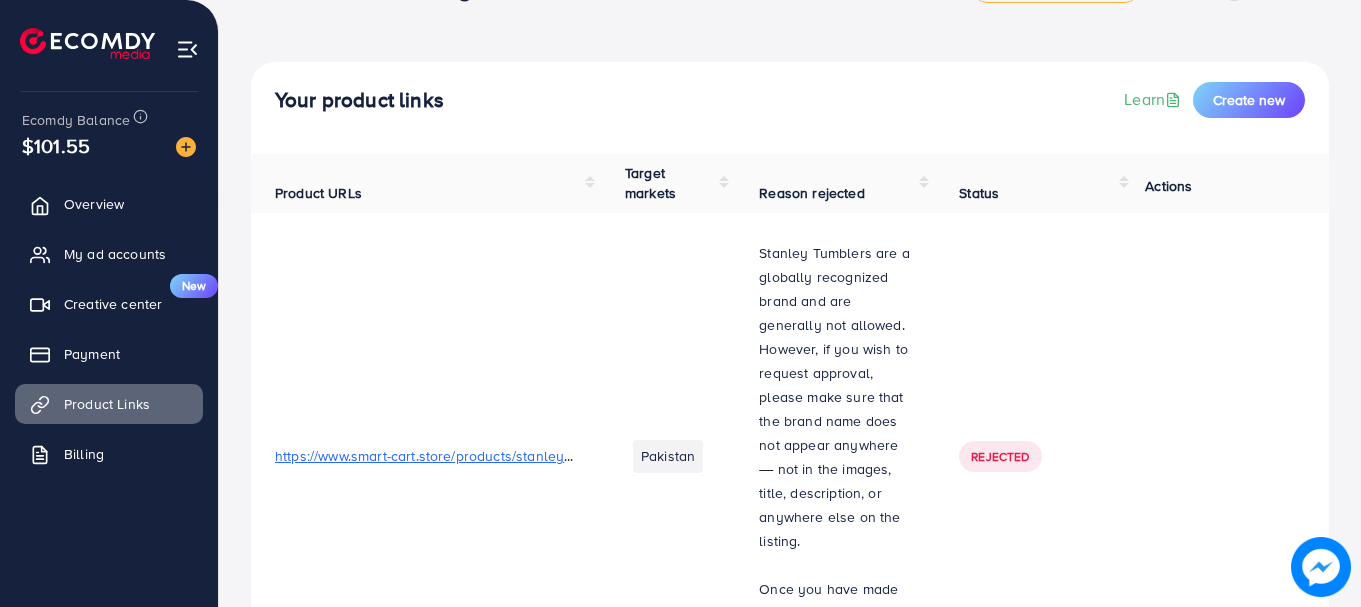 scroll, scrollTop: 0, scrollLeft: 0, axis: both 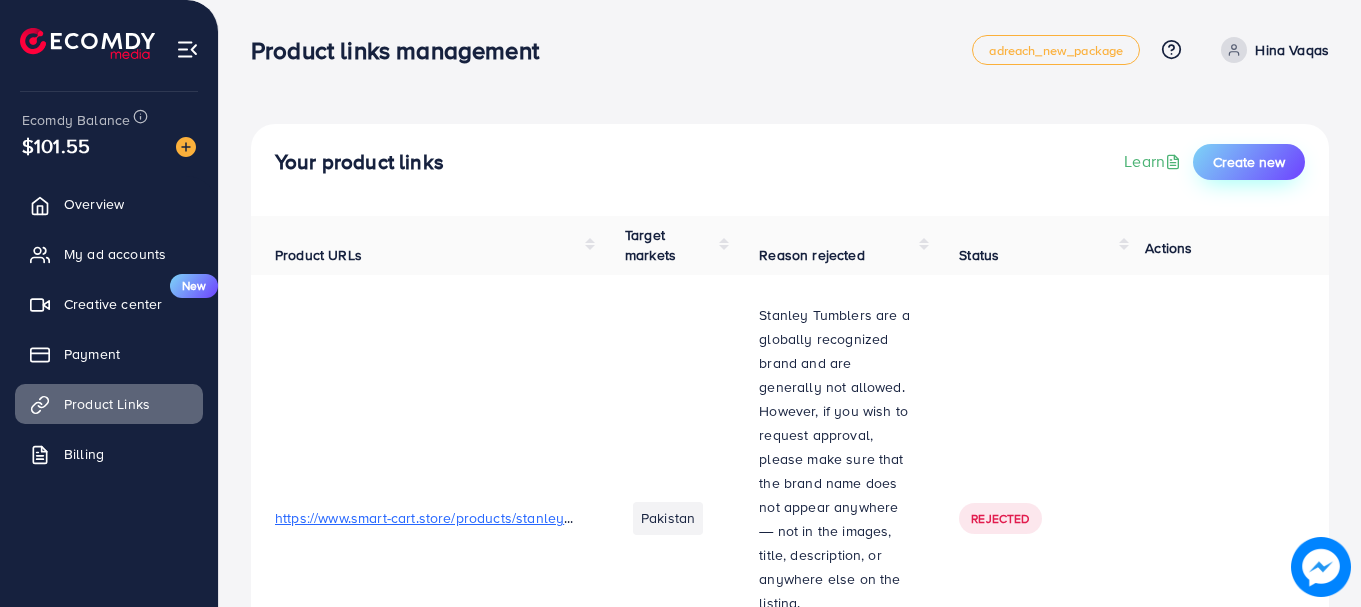 click on "Create new" at bounding box center [1249, 162] 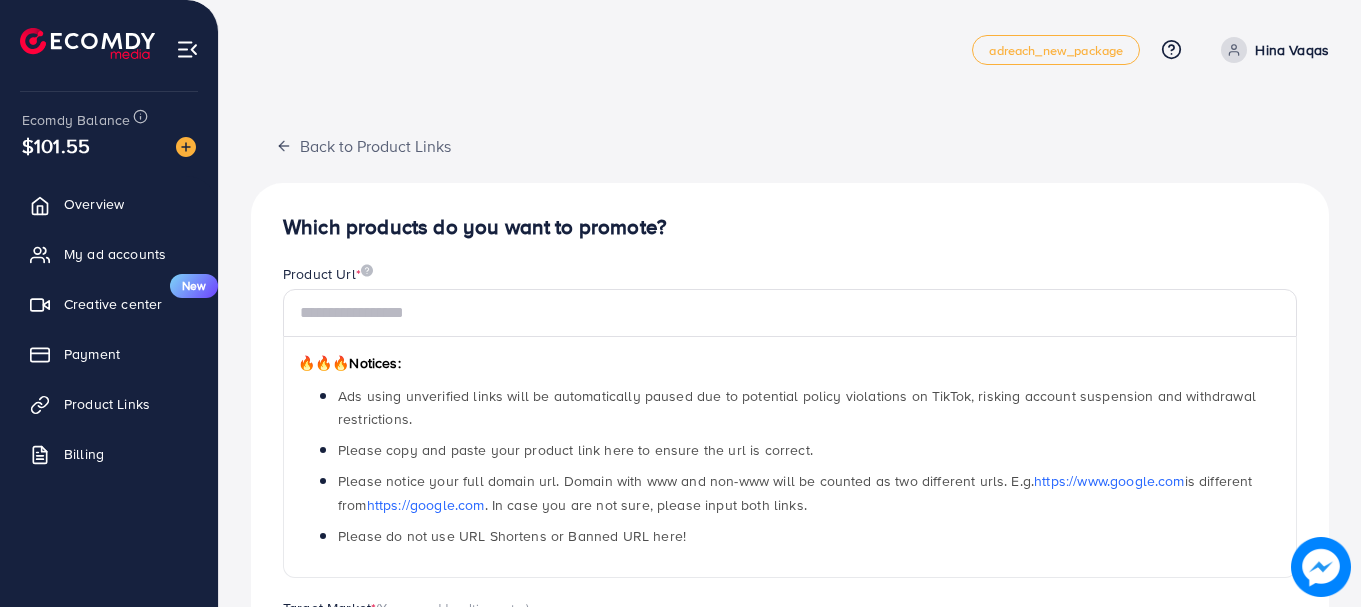 scroll, scrollTop: 100, scrollLeft: 0, axis: vertical 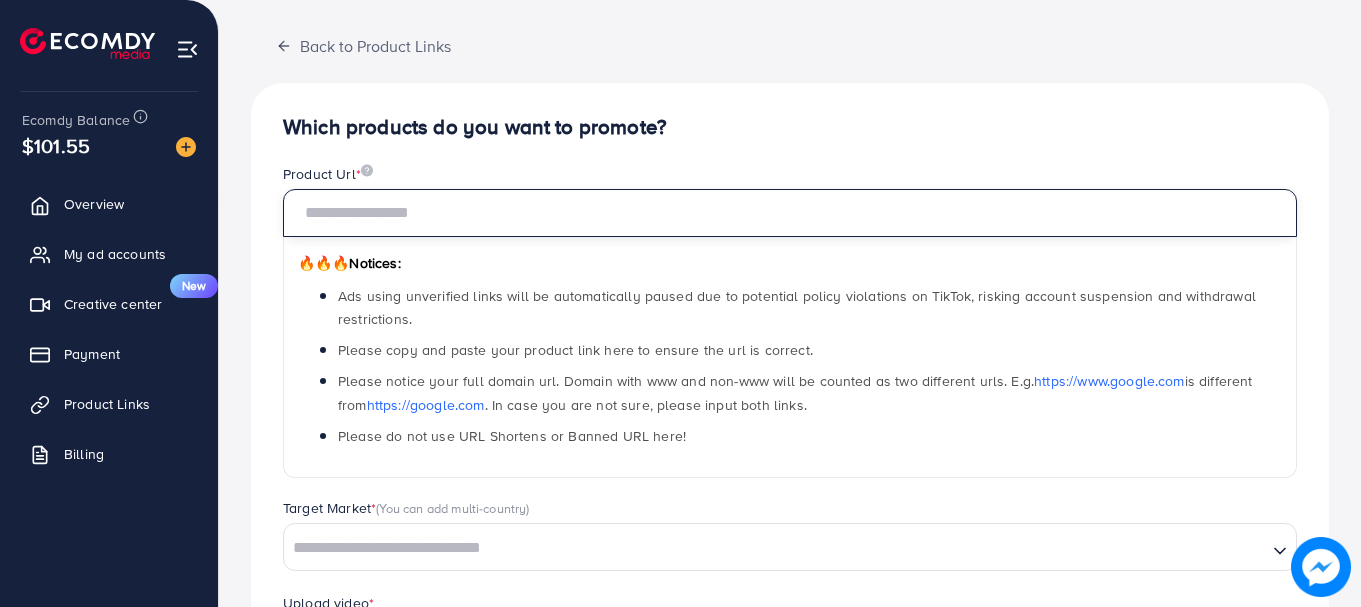 click at bounding box center (790, 213) 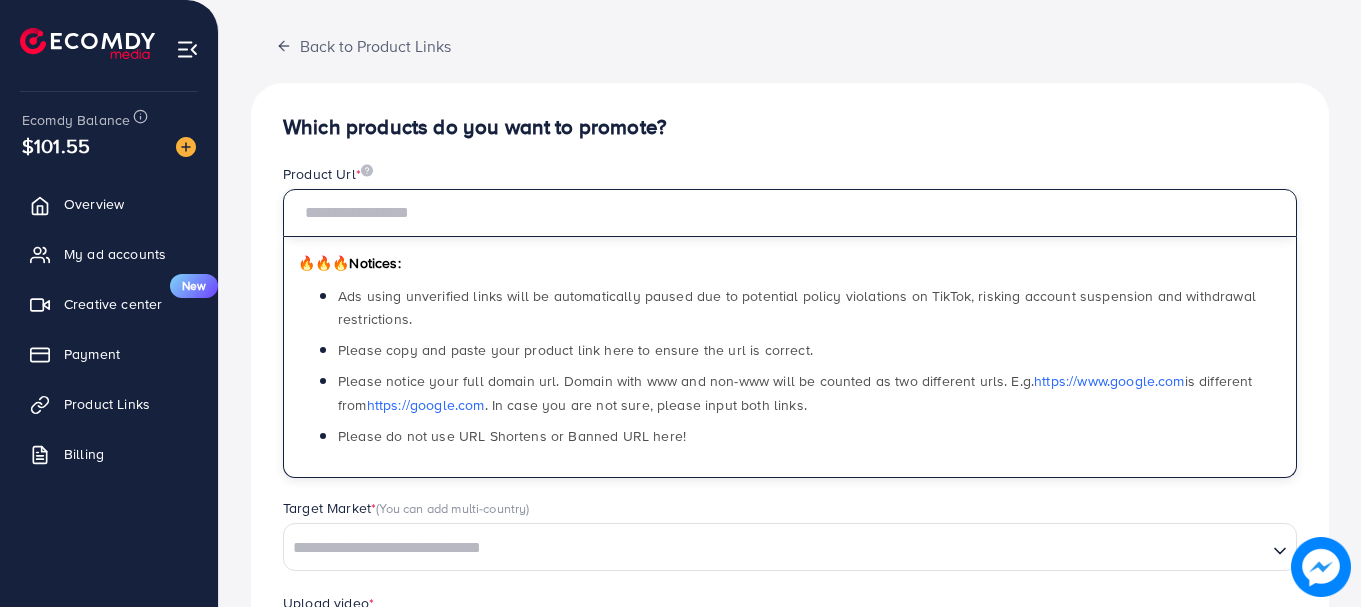 paste on "**********" 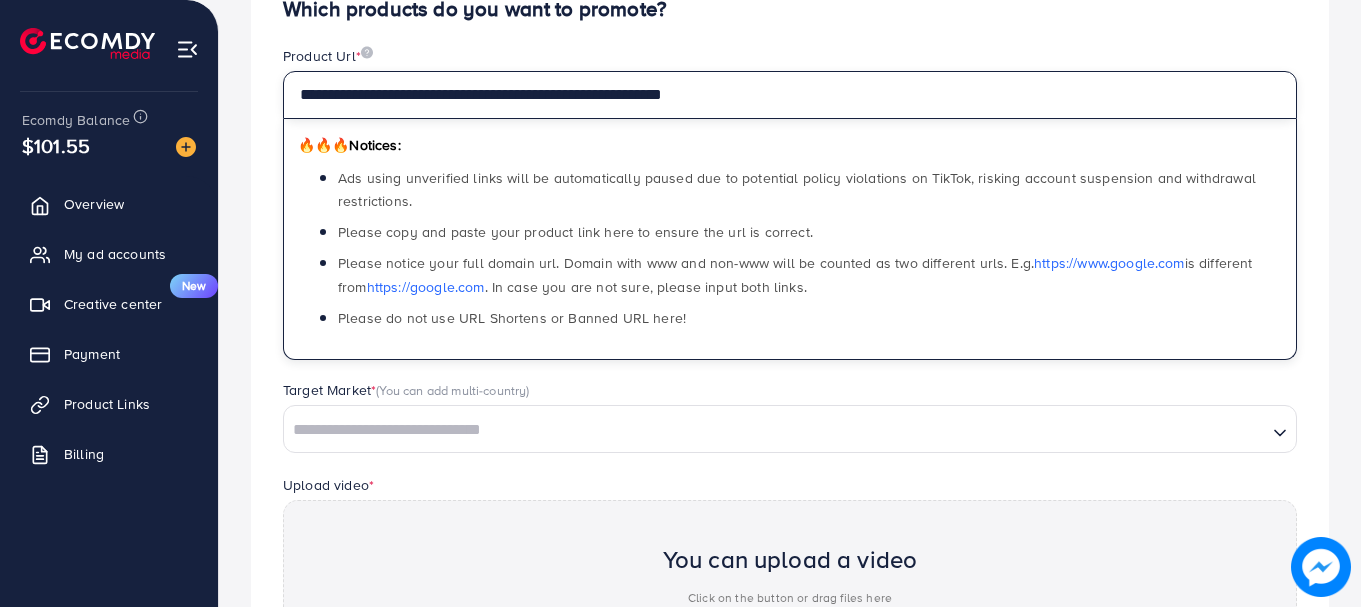 scroll, scrollTop: 400, scrollLeft: 0, axis: vertical 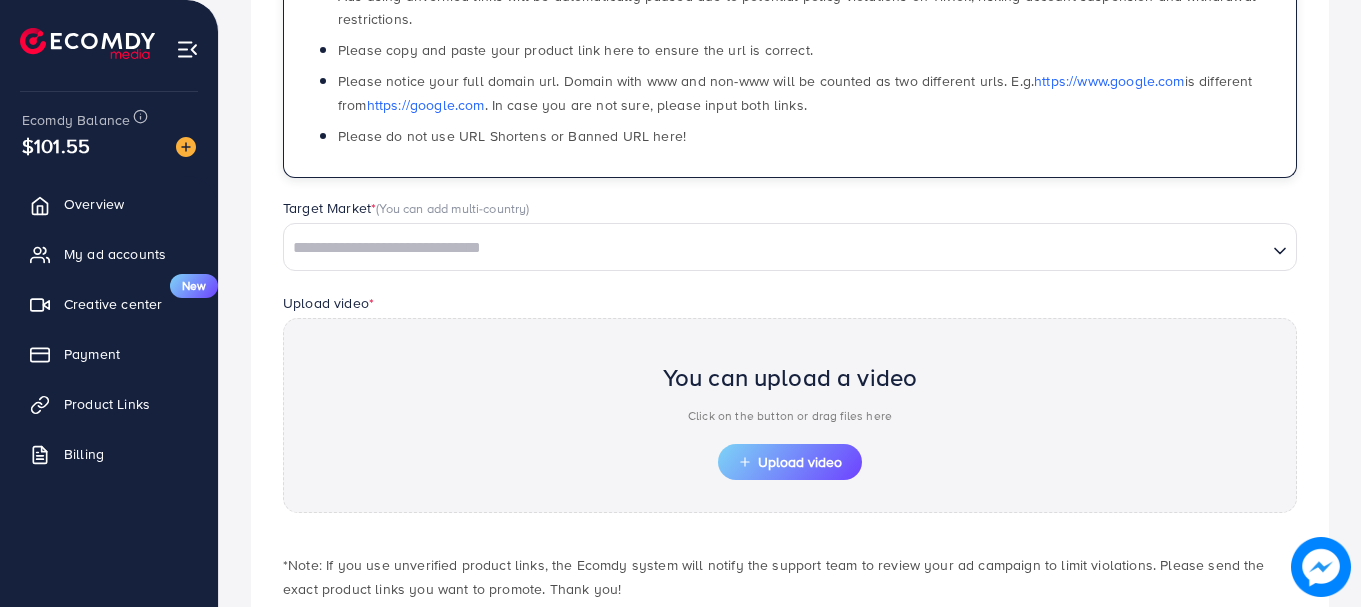 type on "**********" 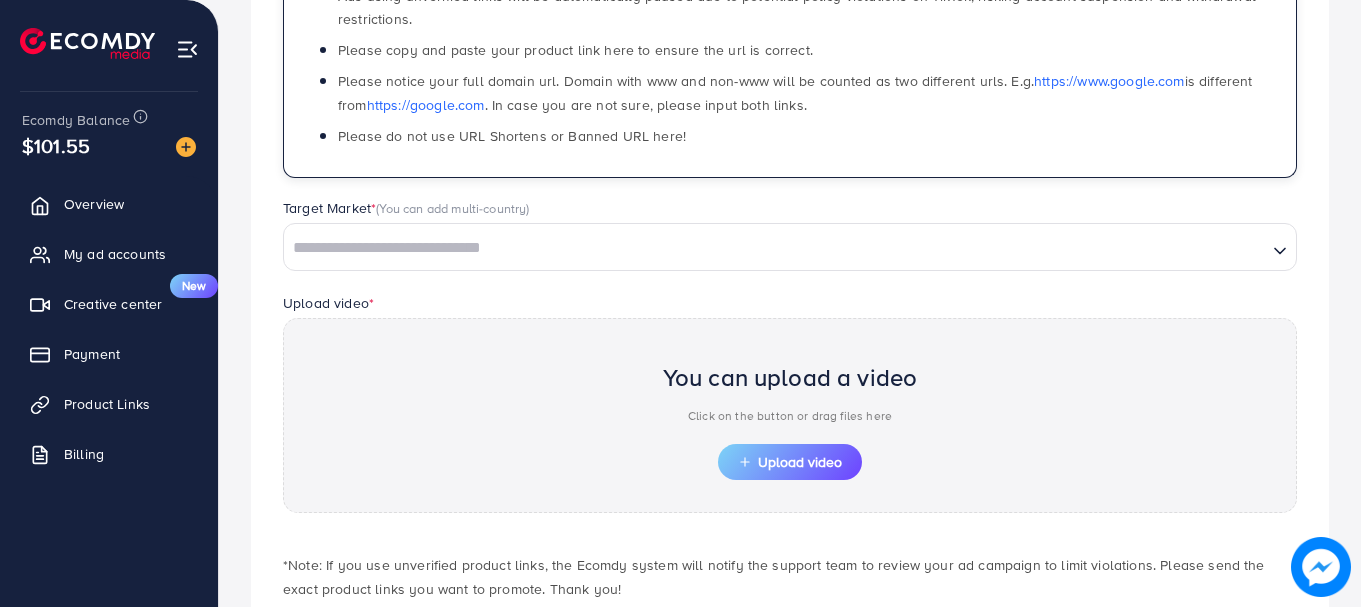 click on "Loading..." at bounding box center (790, 247) 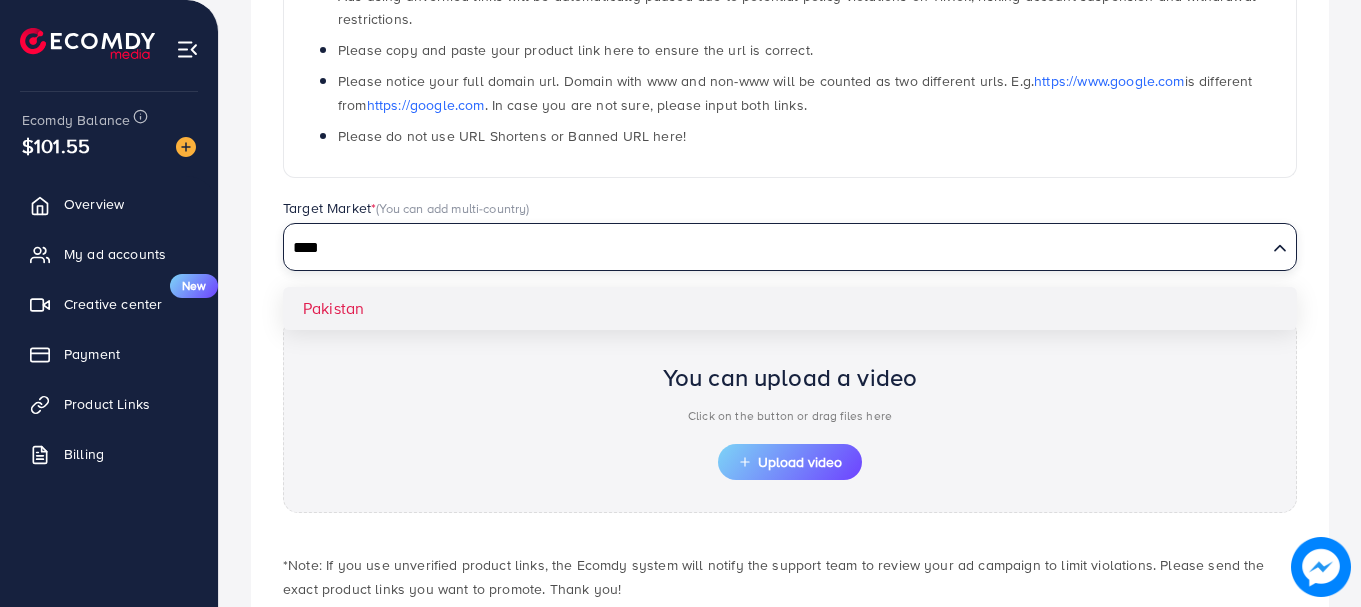 type on "****" 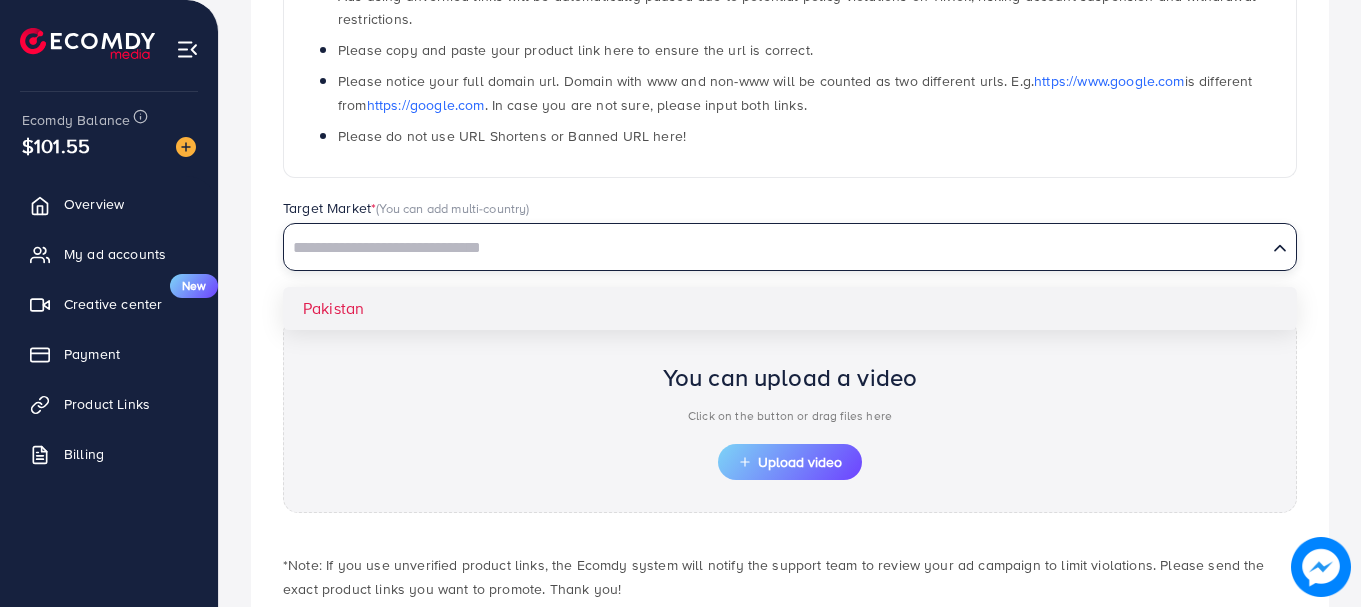 click on "**********" at bounding box center (790, 238) 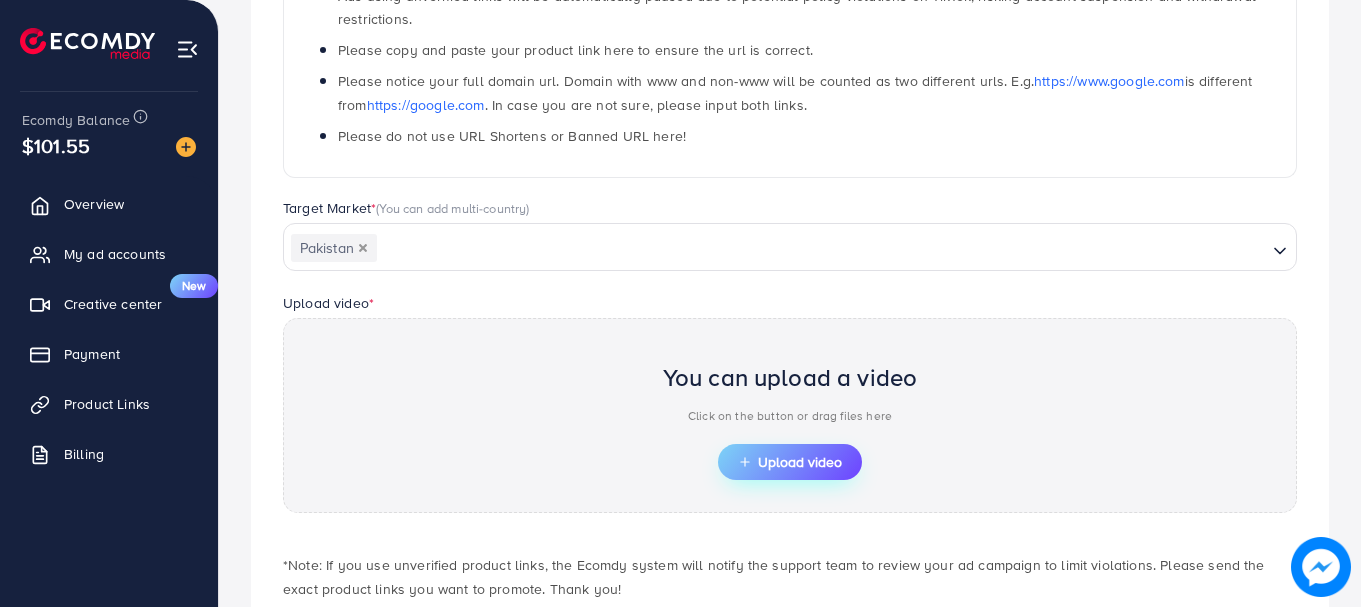 click on "Upload video" at bounding box center (790, 462) 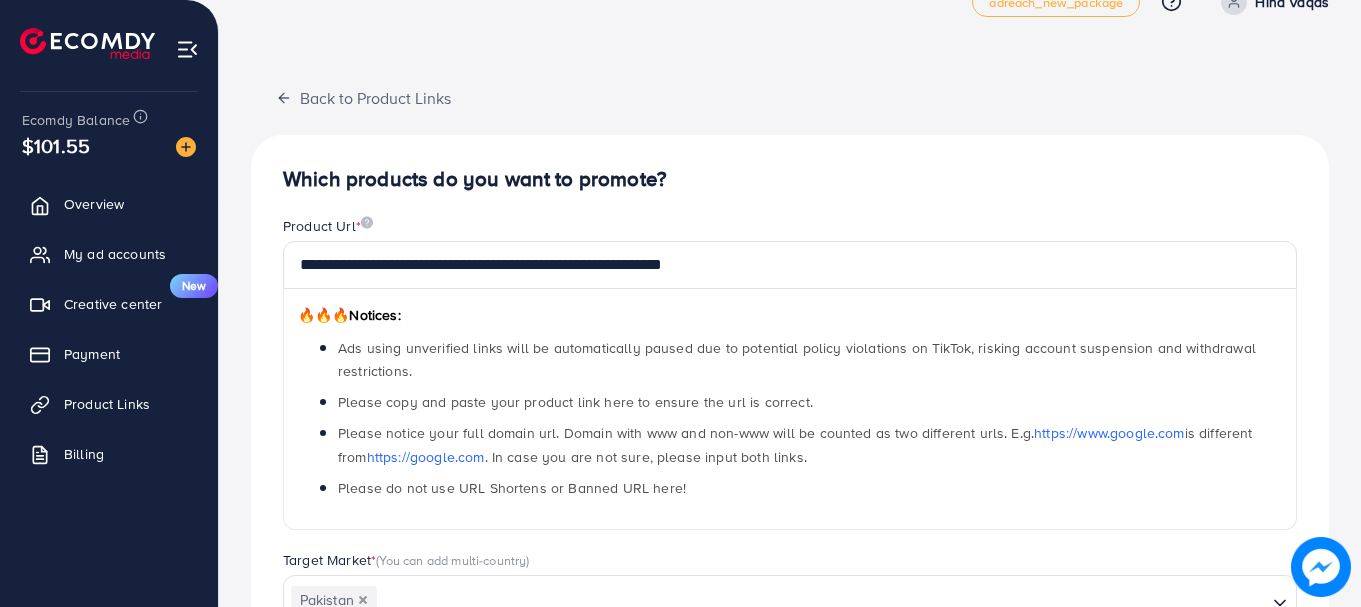 scroll, scrollTop: 0, scrollLeft: 0, axis: both 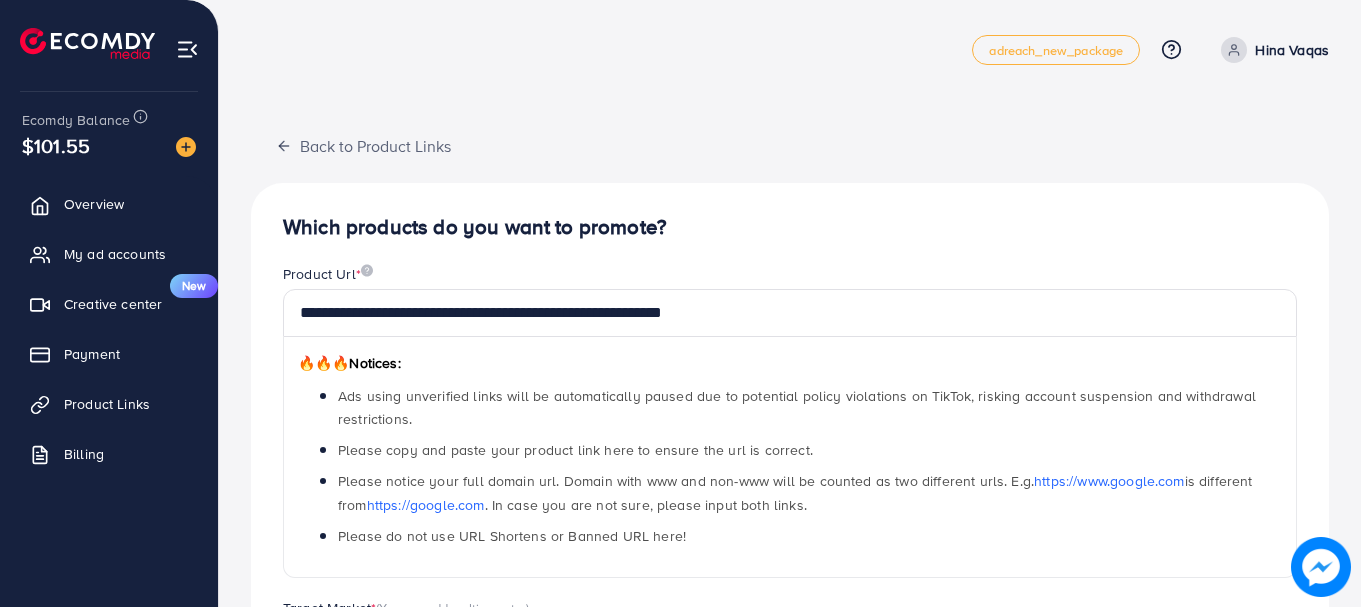 click on "Hina Vaqas" at bounding box center (1292, 50) 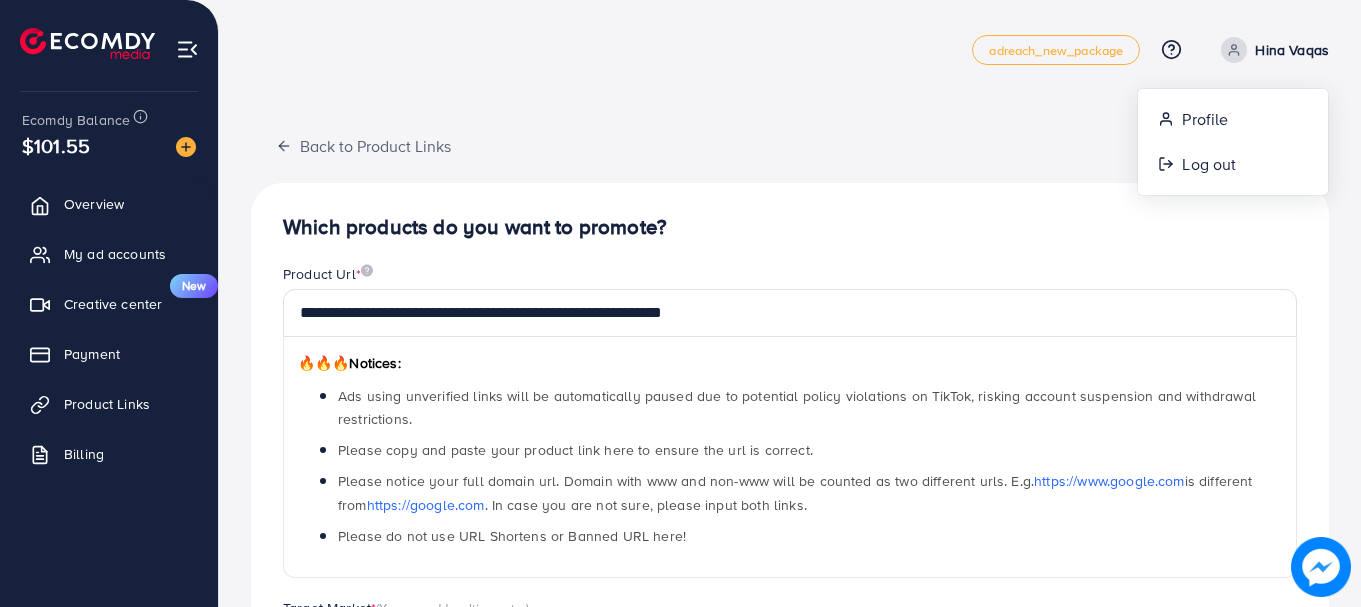 click on "Hina Vaqas" at bounding box center (1292, 50) 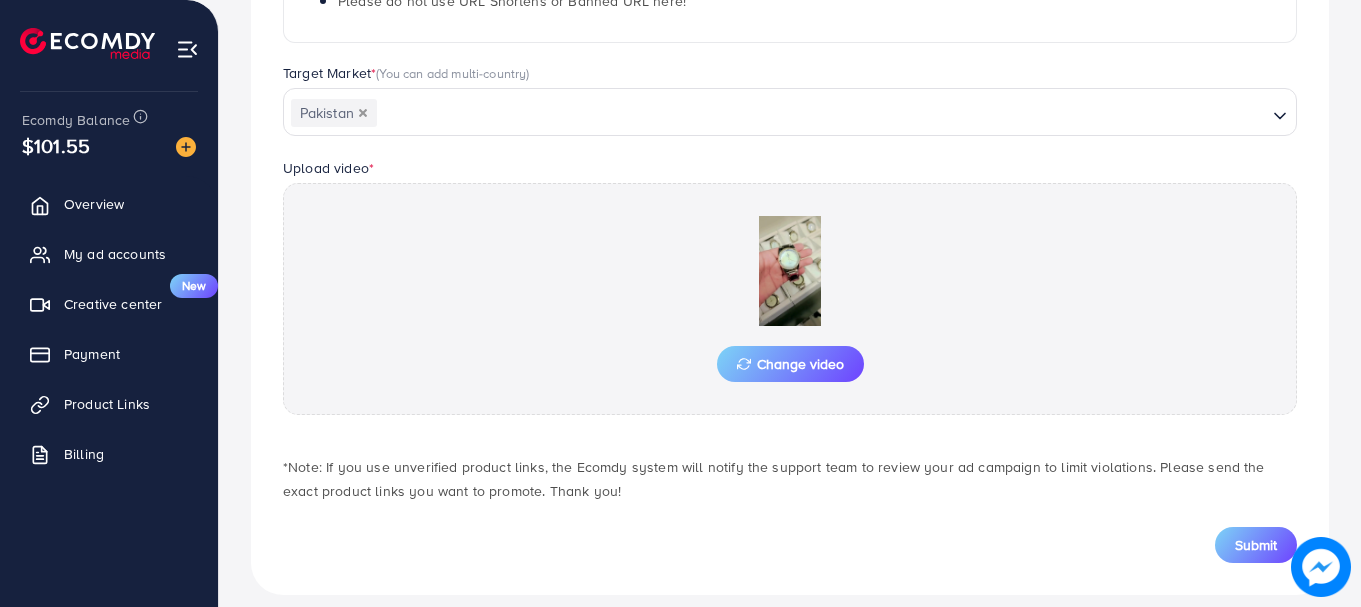 scroll, scrollTop: 555, scrollLeft: 0, axis: vertical 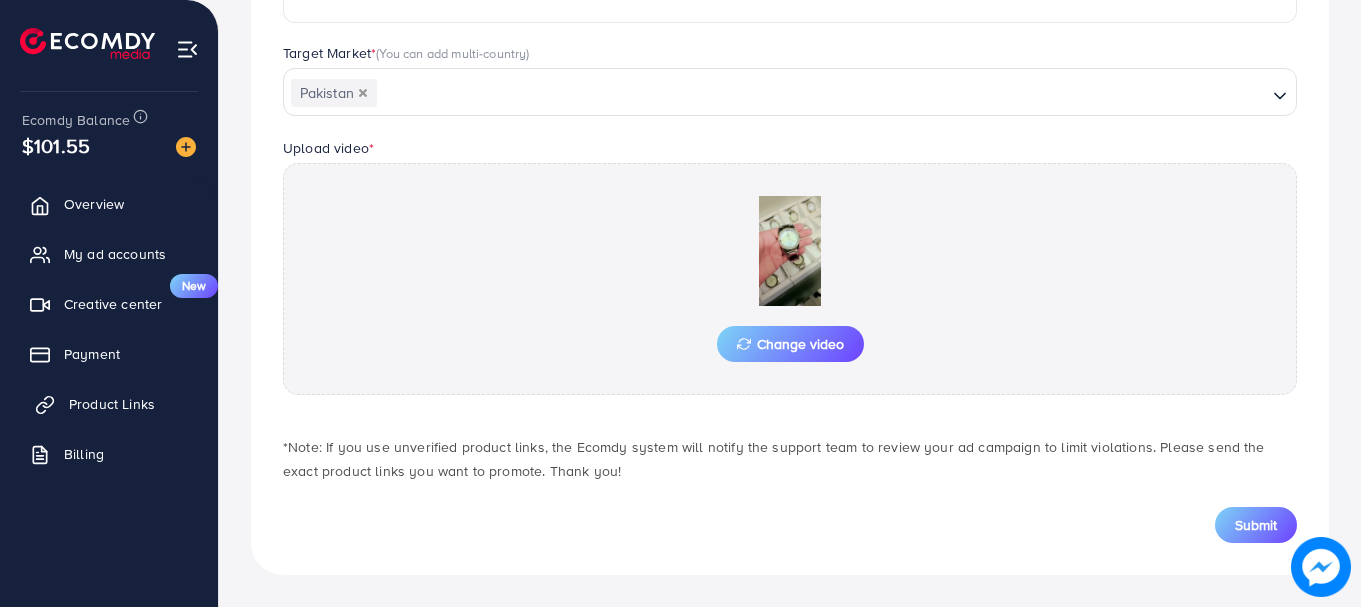 click on "Product Links" at bounding box center [112, 404] 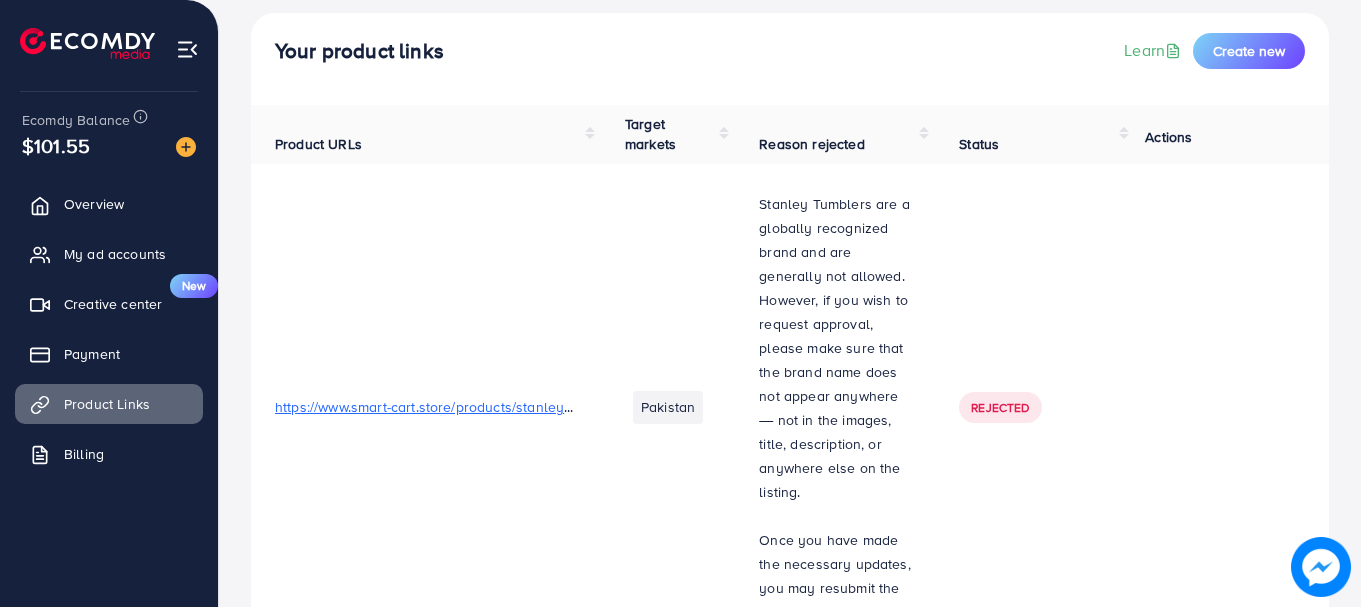 scroll, scrollTop: 200, scrollLeft: 0, axis: vertical 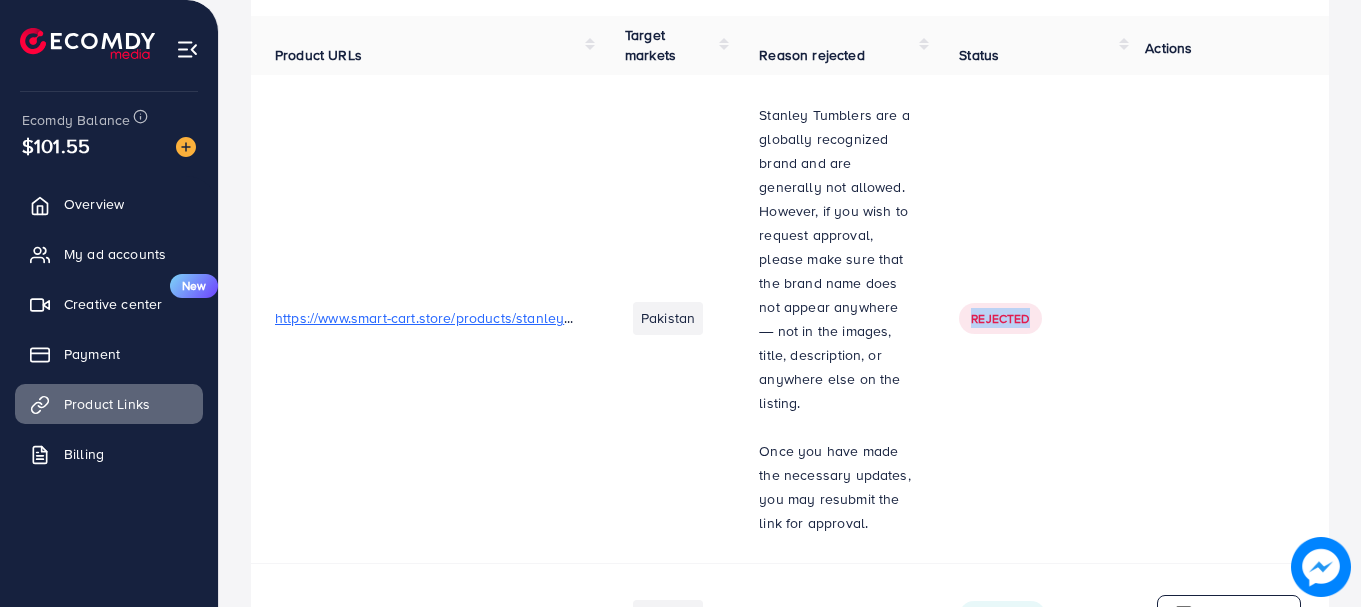 drag, startPoint x: 966, startPoint y: 328, endPoint x: 1031, endPoint y: 329, distance: 65.00769 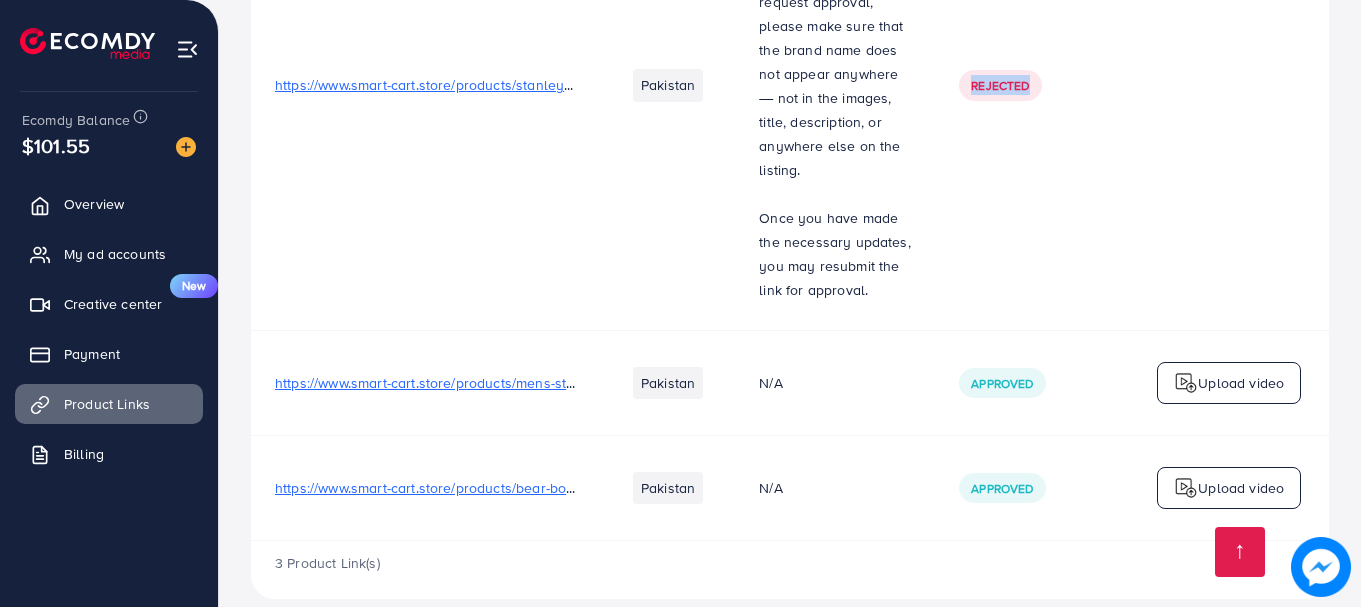 scroll, scrollTop: 462, scrollLeft: 0, axis: vertical 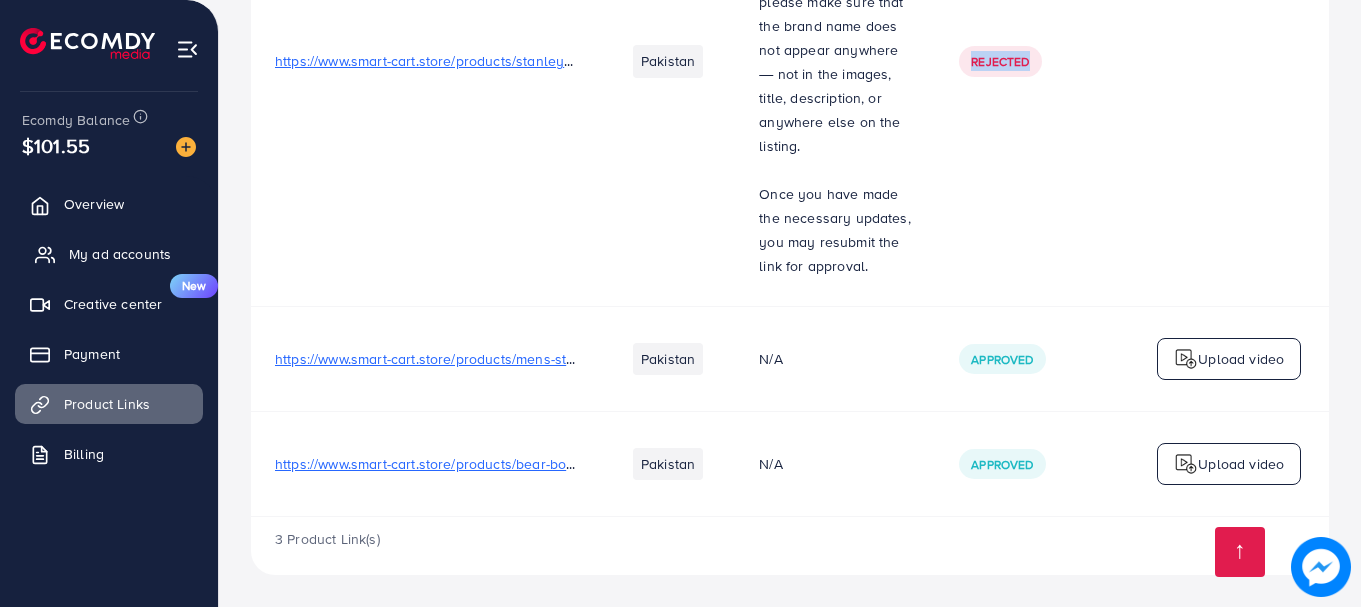 click on "My ad accounts" at bounding box center [109, 254] 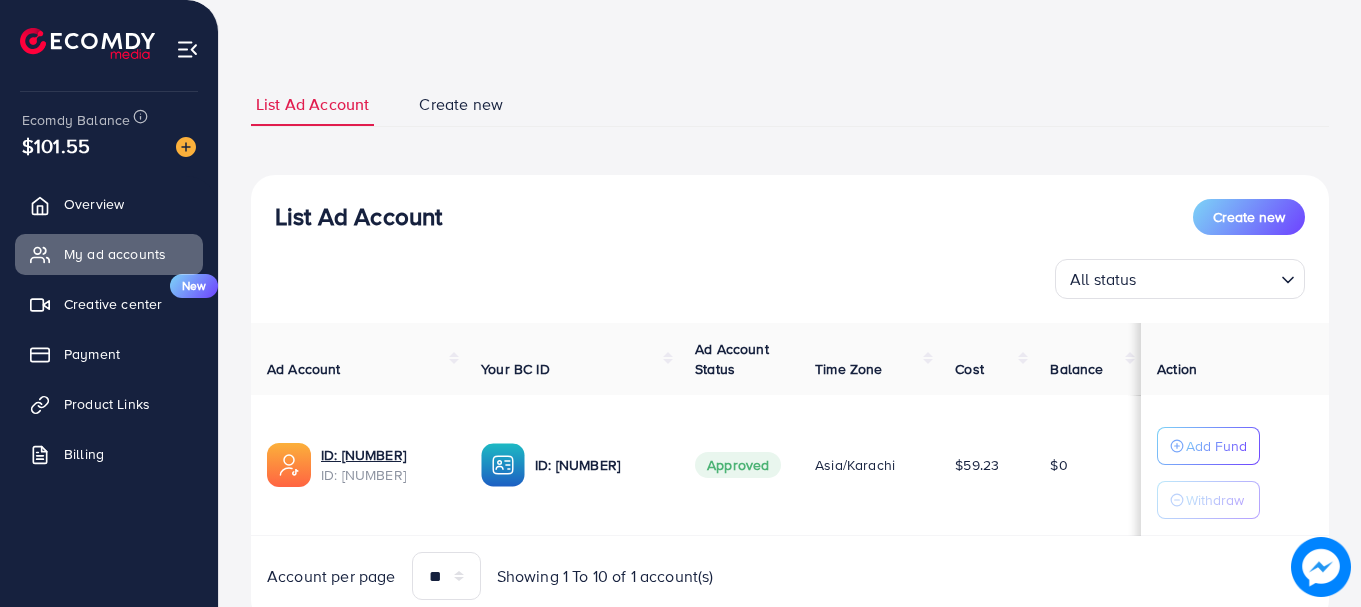 scroll, scrollTop: 100, scrollLeft: 0, axis: vertical 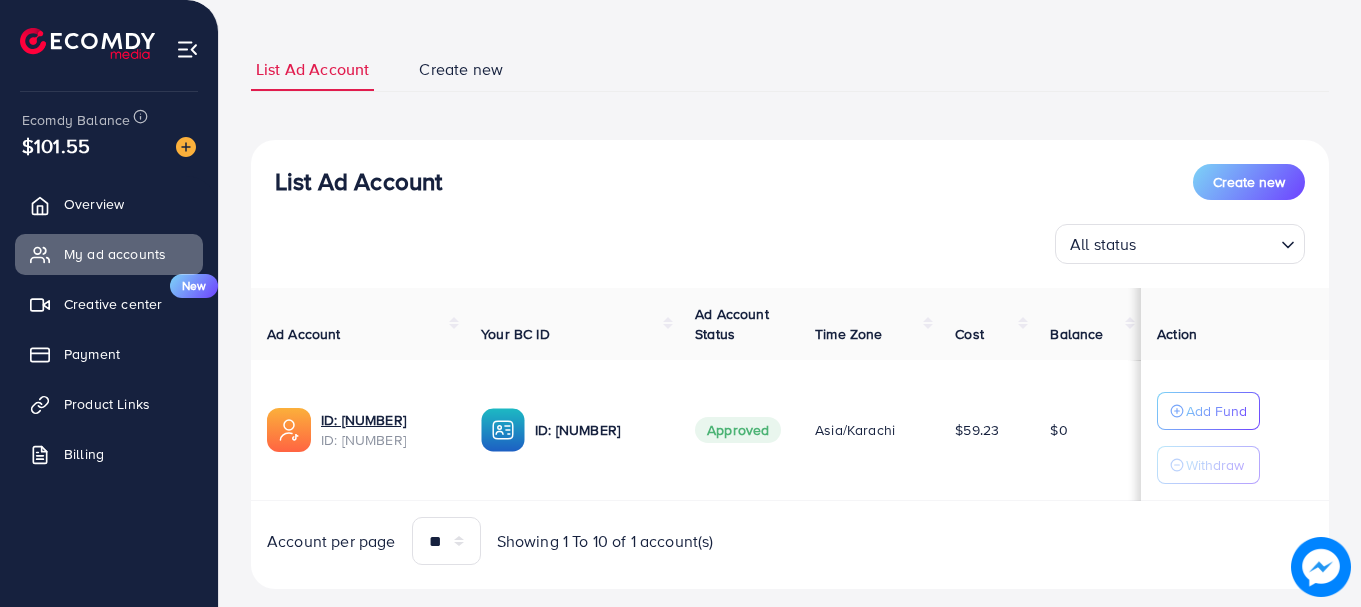 drag, startPoint x: 988, startPoint y: 438, endPoint x: 1044, endPoint y: 436, distance: 56.0357 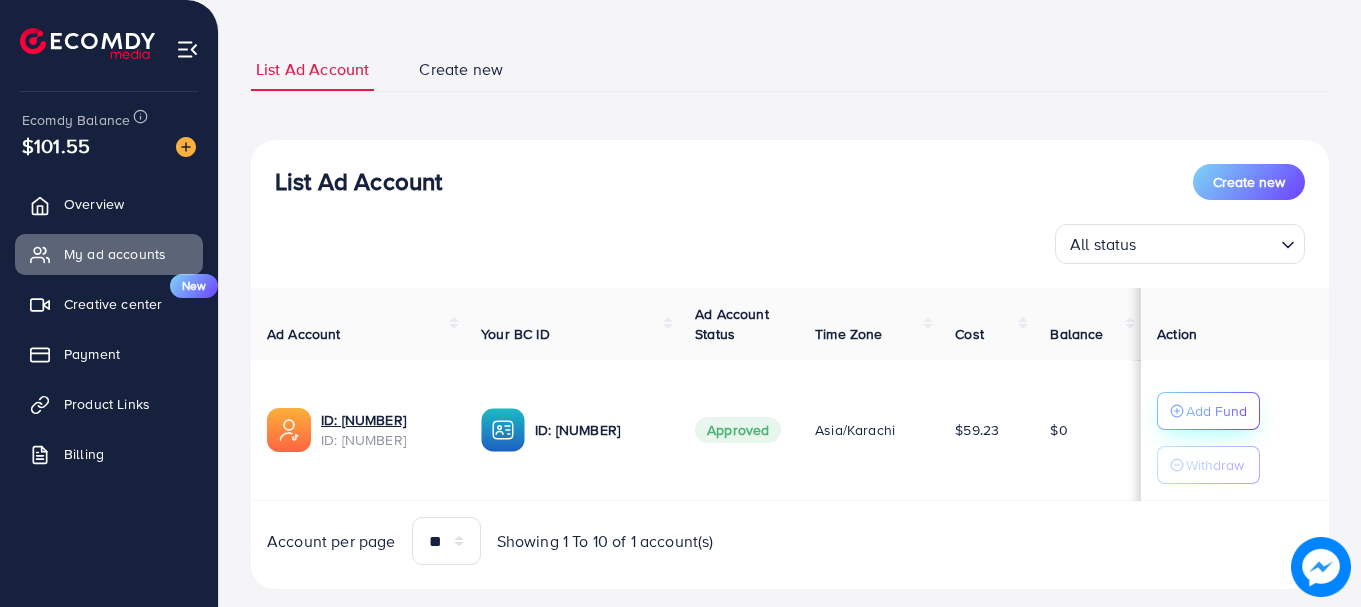 click on "Add Fund" at bounding box center [1208, 411] 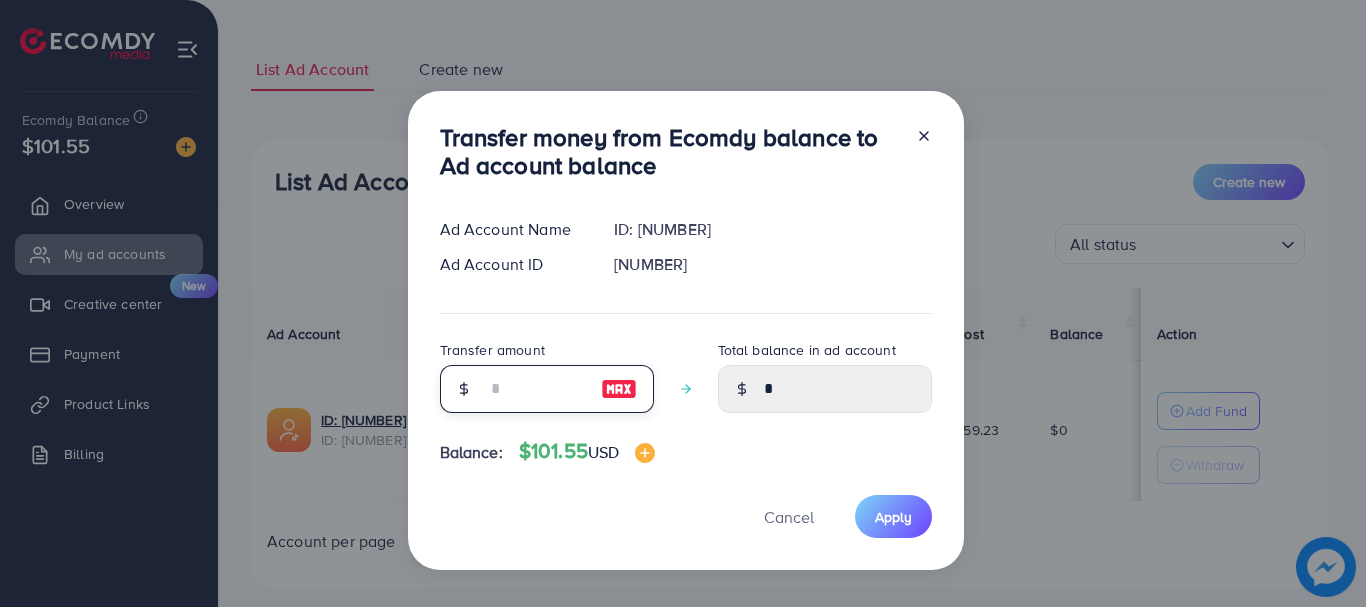 click at bounding box center (536, 389) 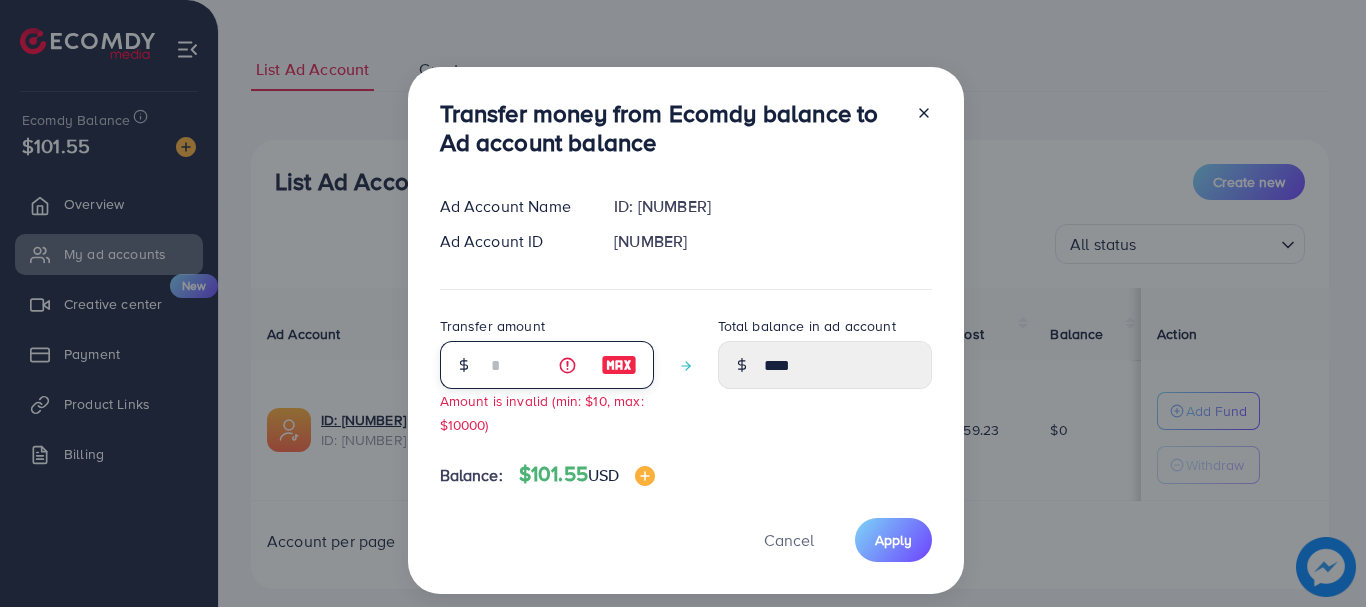 type on "**" 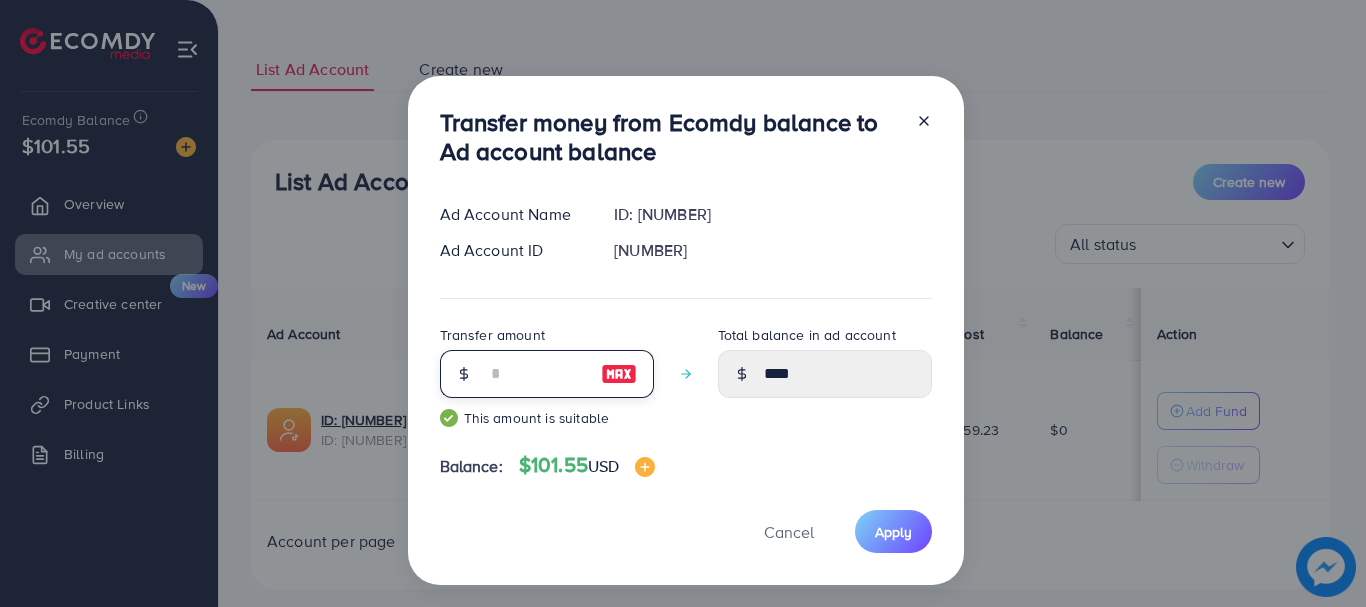 type on "*****" 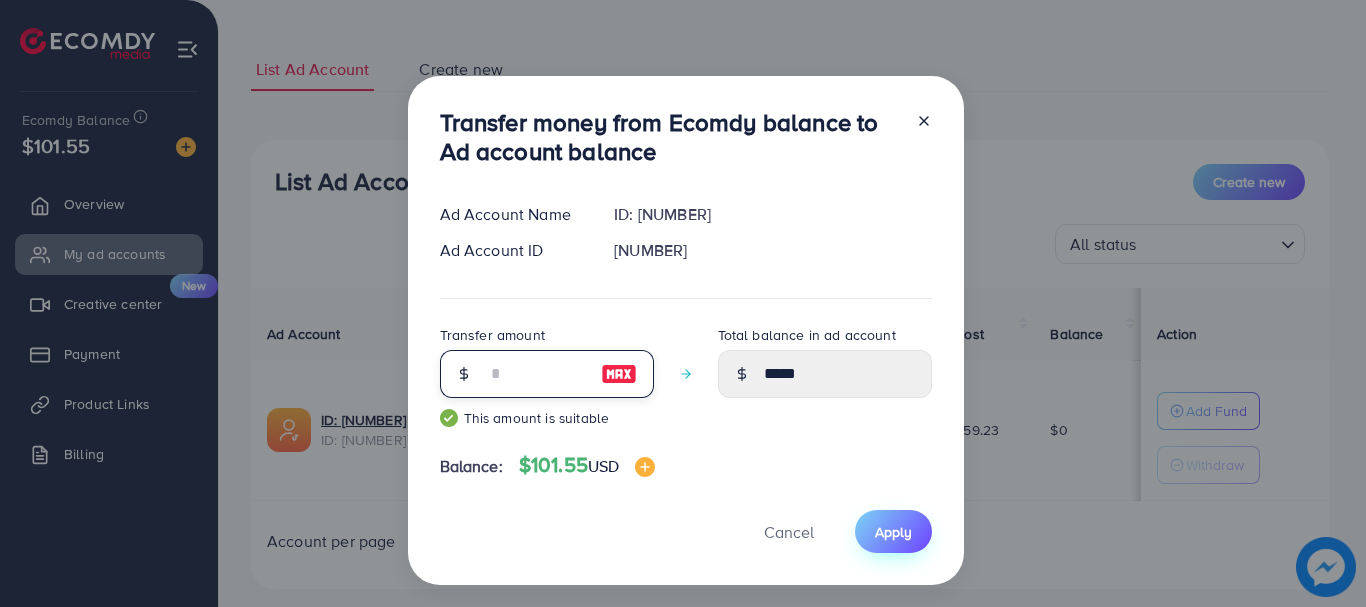 type on "**" 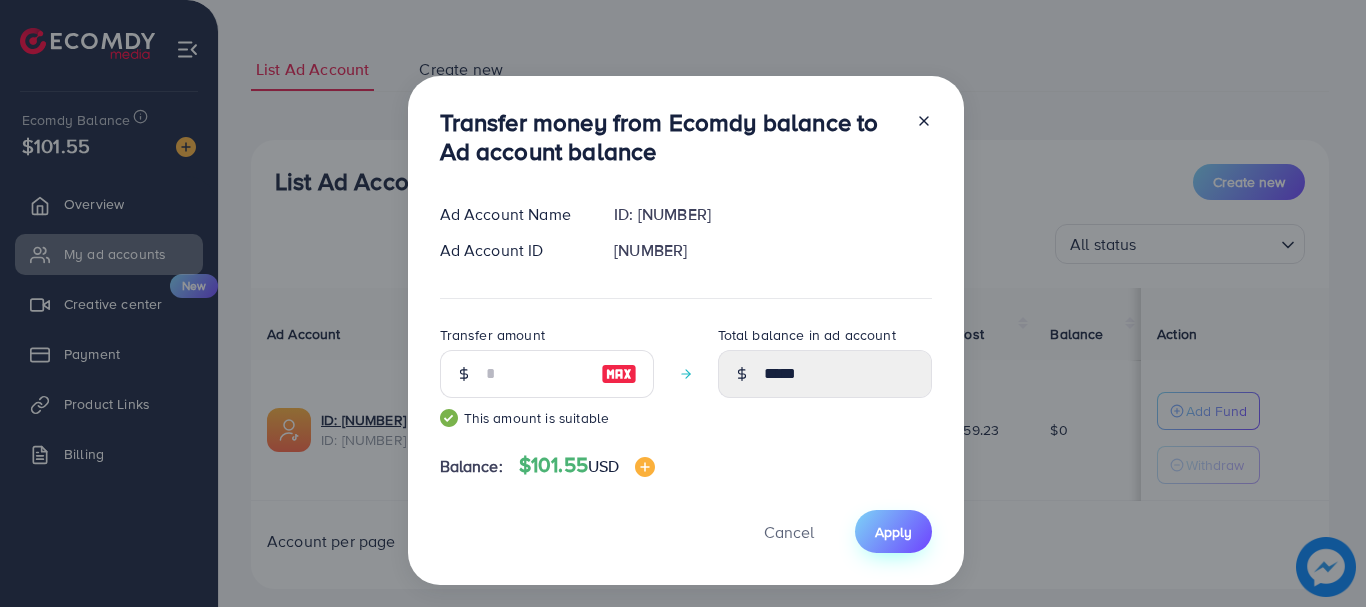 click on "Apply" at bounding box center [893, 532] 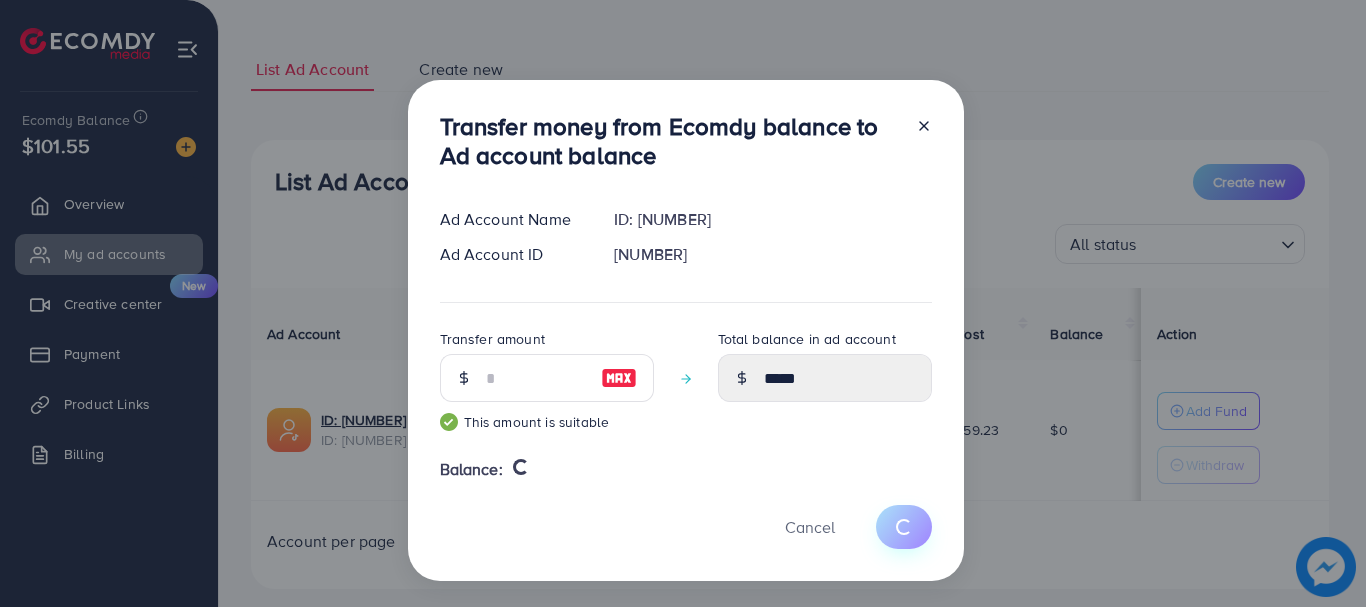 type 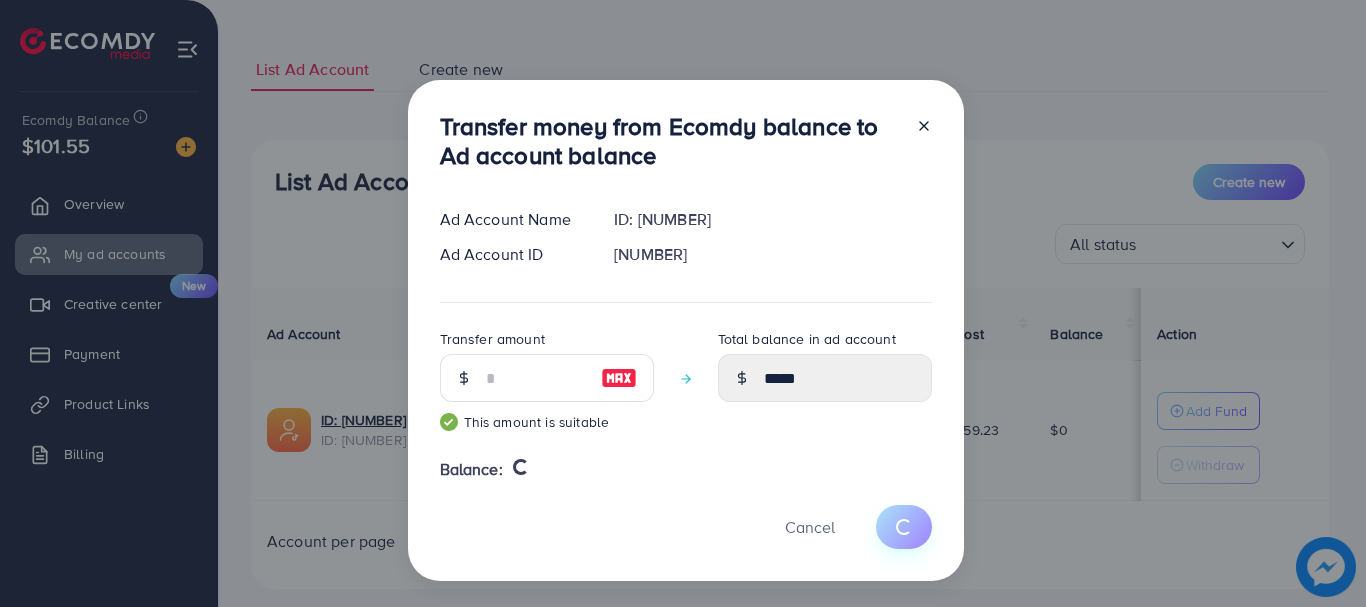 type on "*" 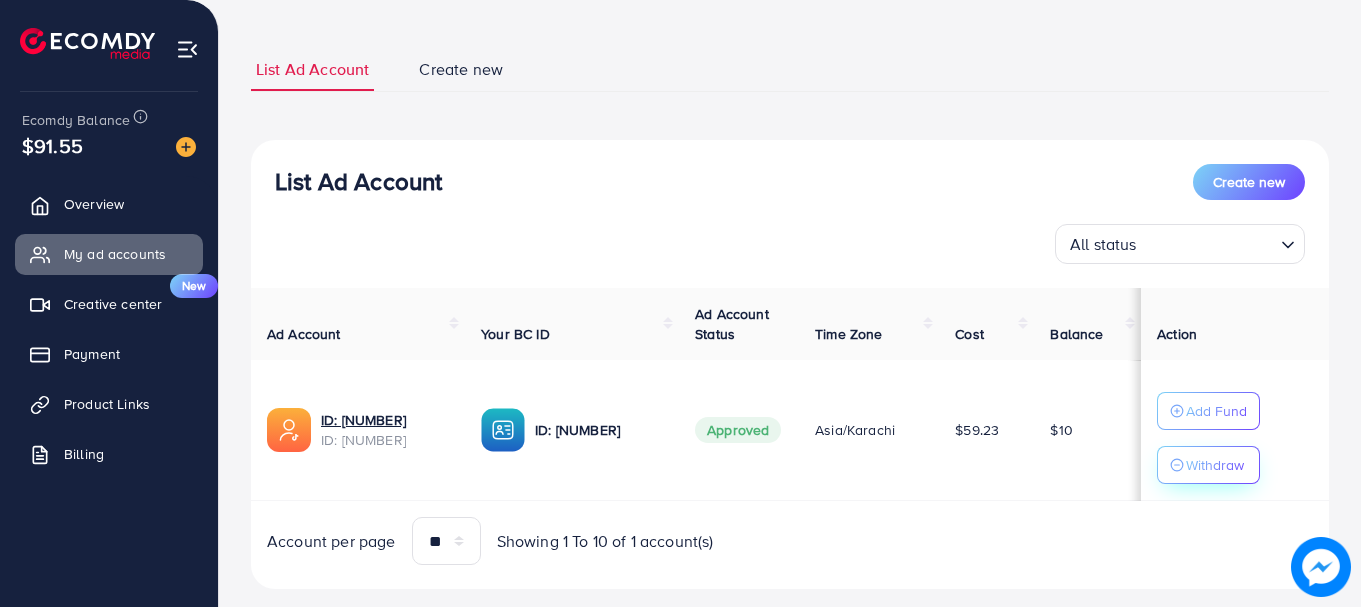 click on "Withdraw" at bounding box center (1215, 465) 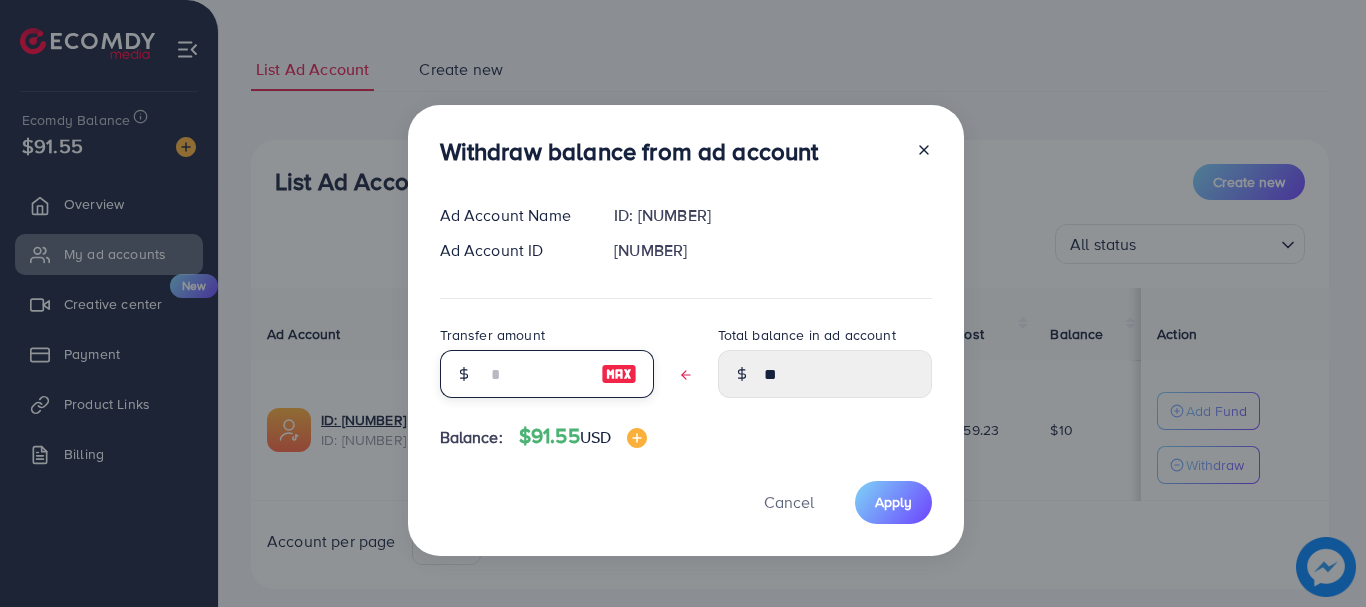 click at bounding box center [536, 374] 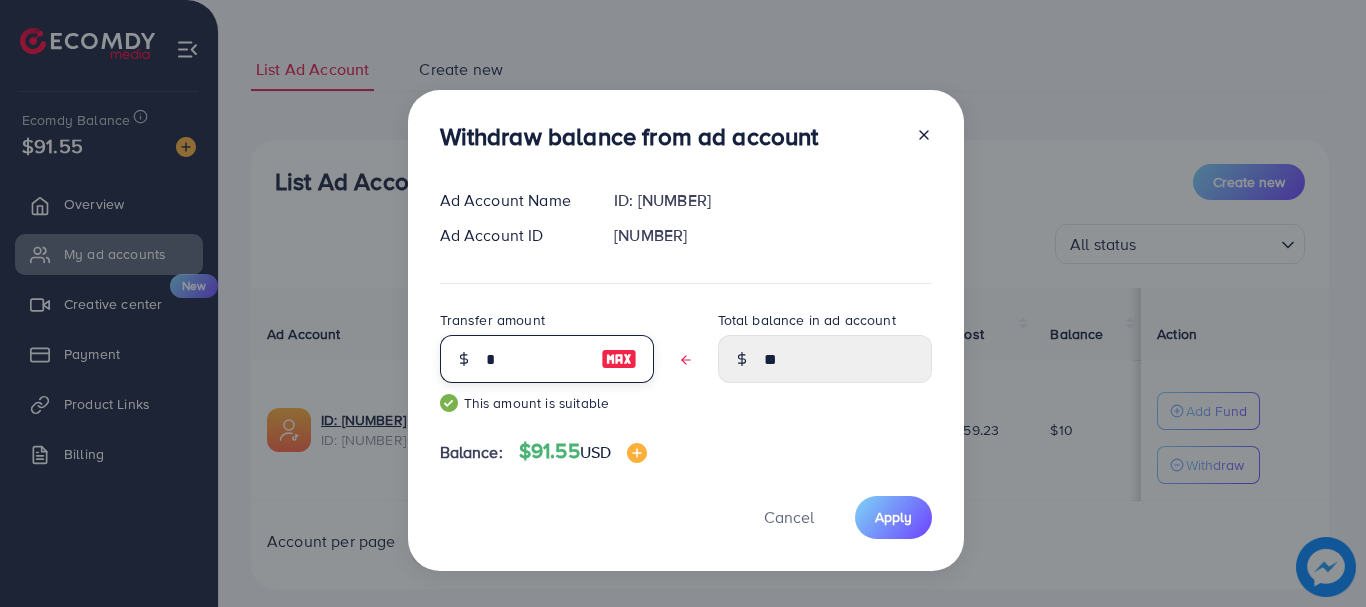 type on "****" 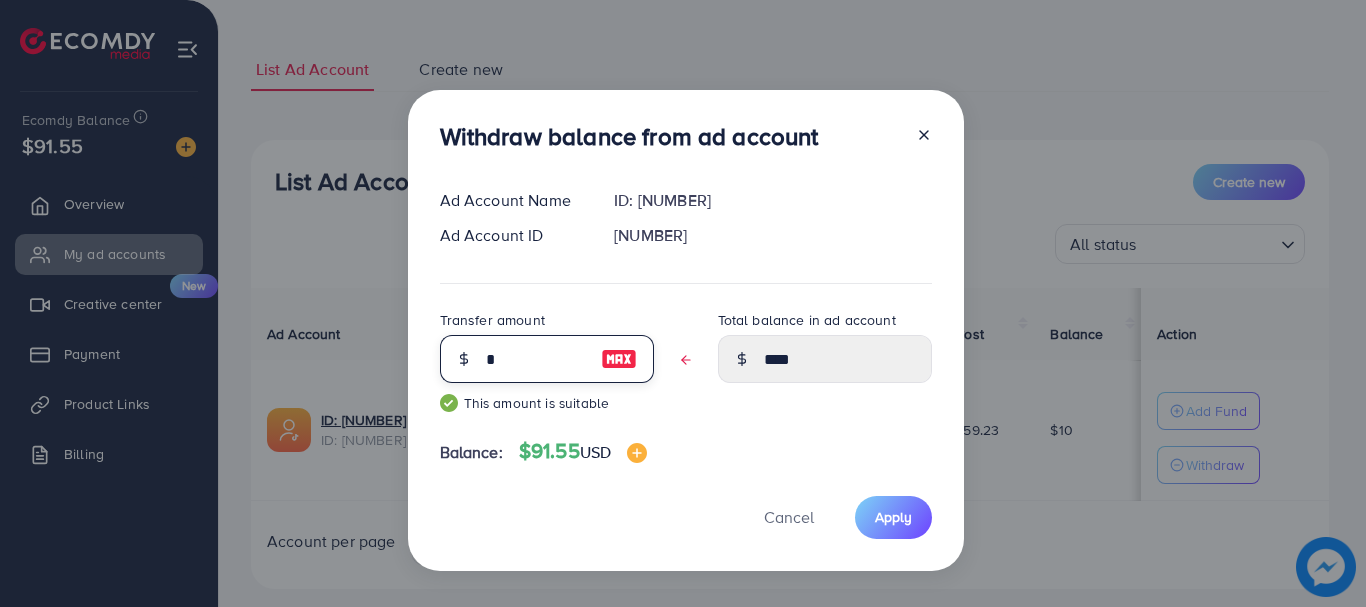 type on "**" 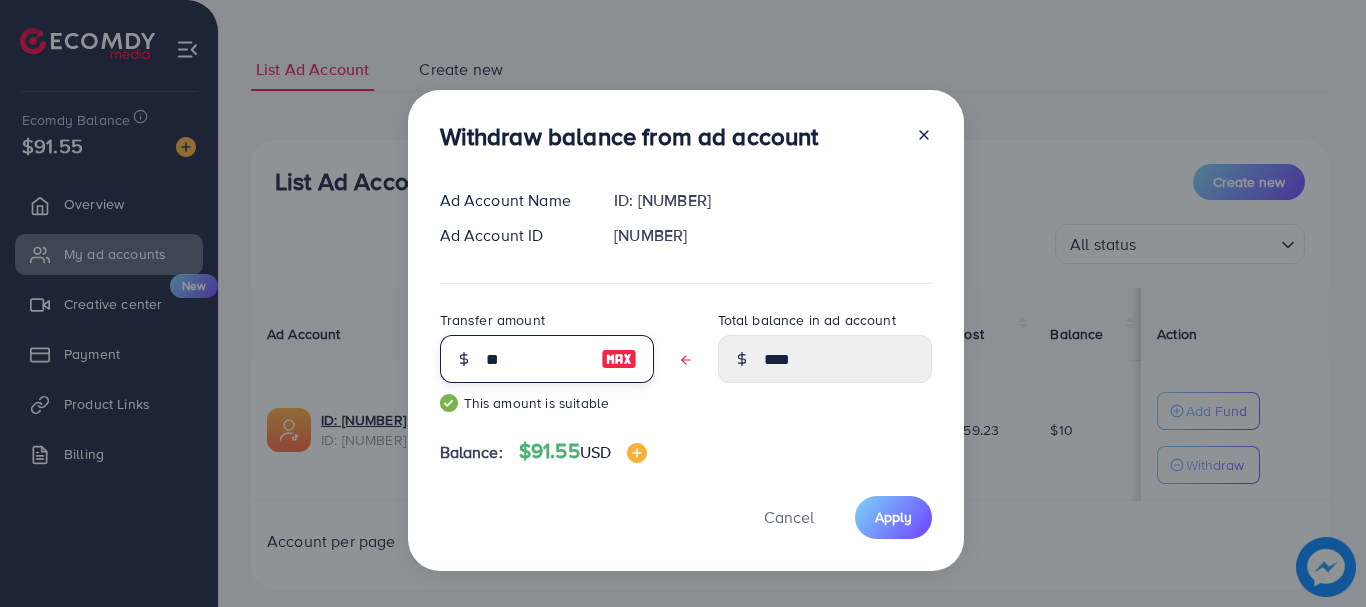 type on "****" 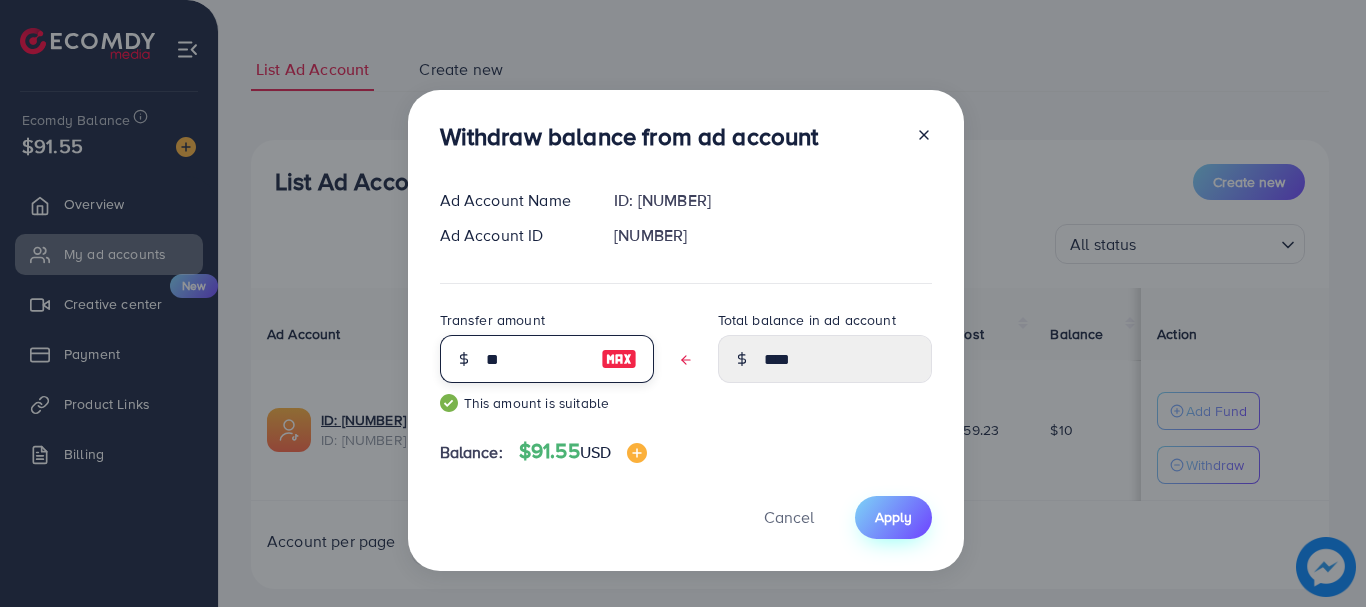 type on "**" 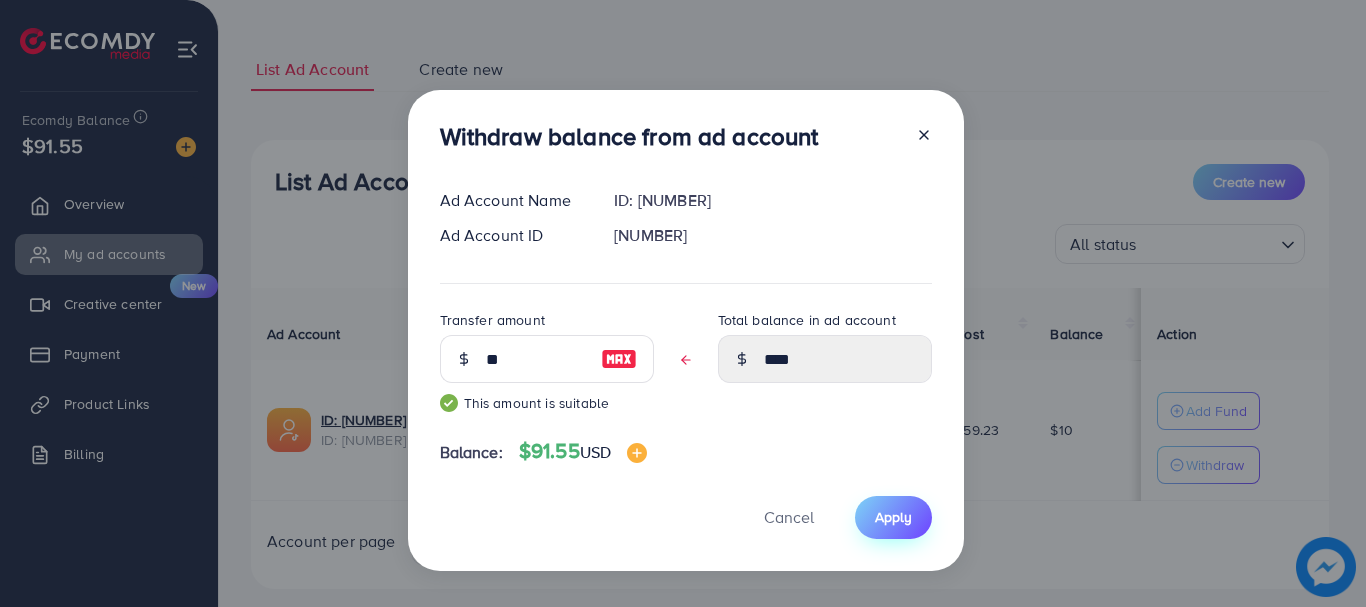 click on "Apply" at bounding box center (893, 517) 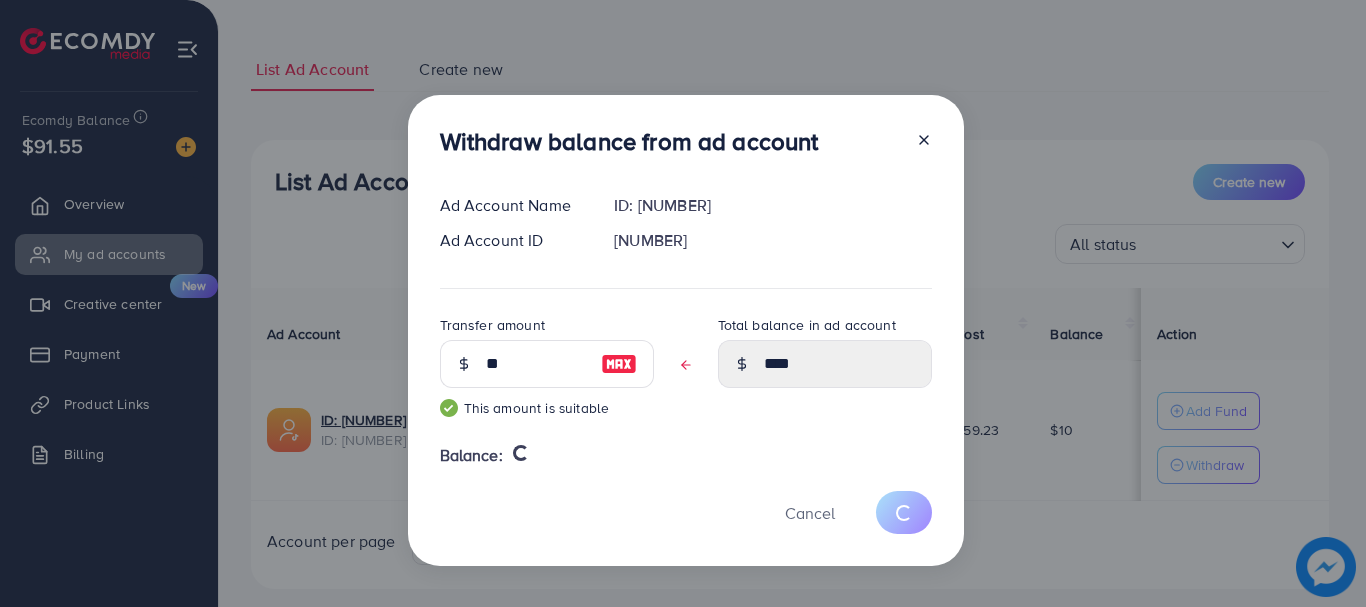 type 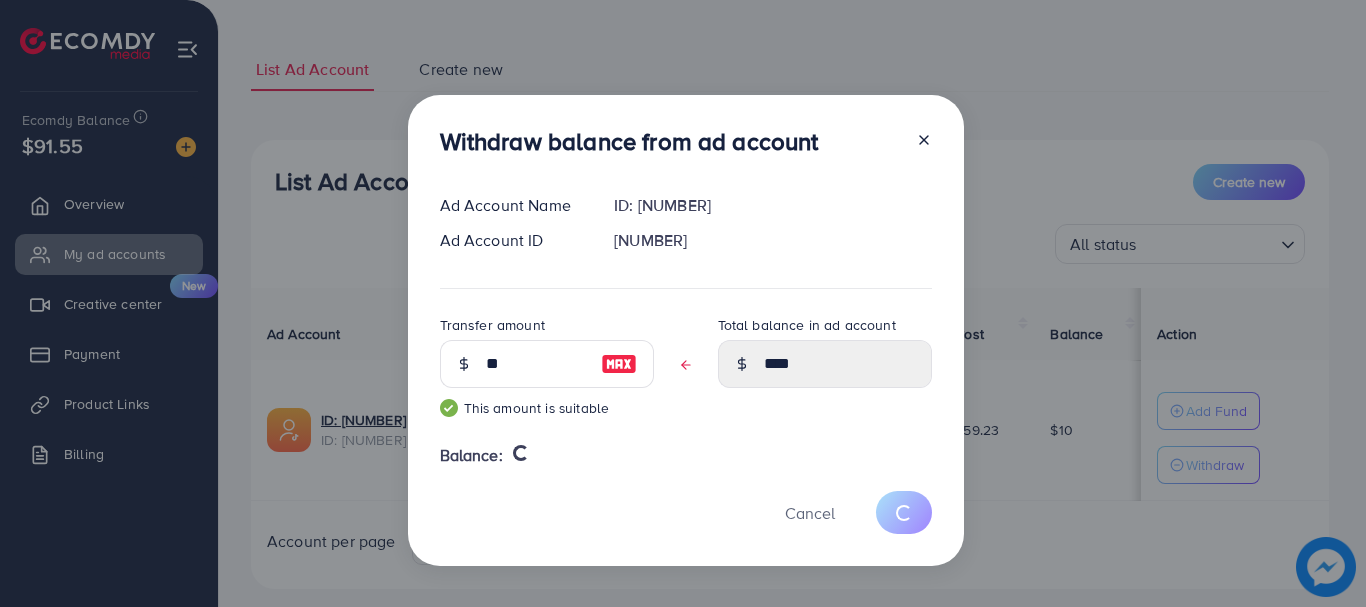 type on "**" 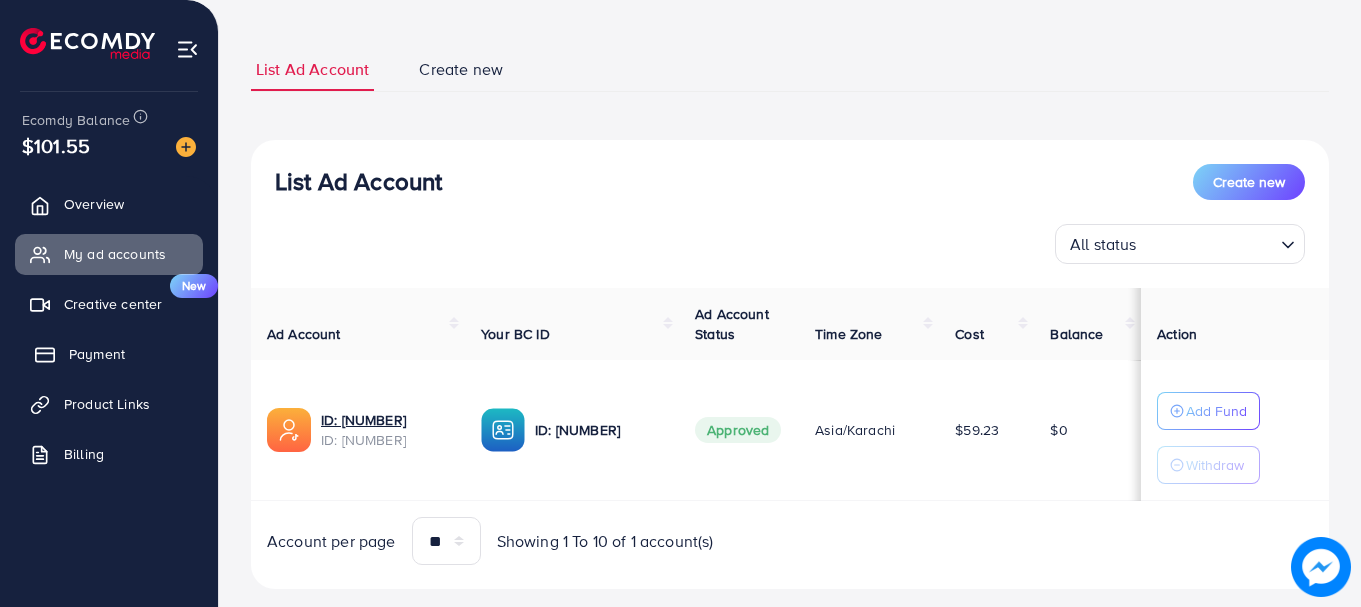 click on "Payment" at bounding box center (97, 354) 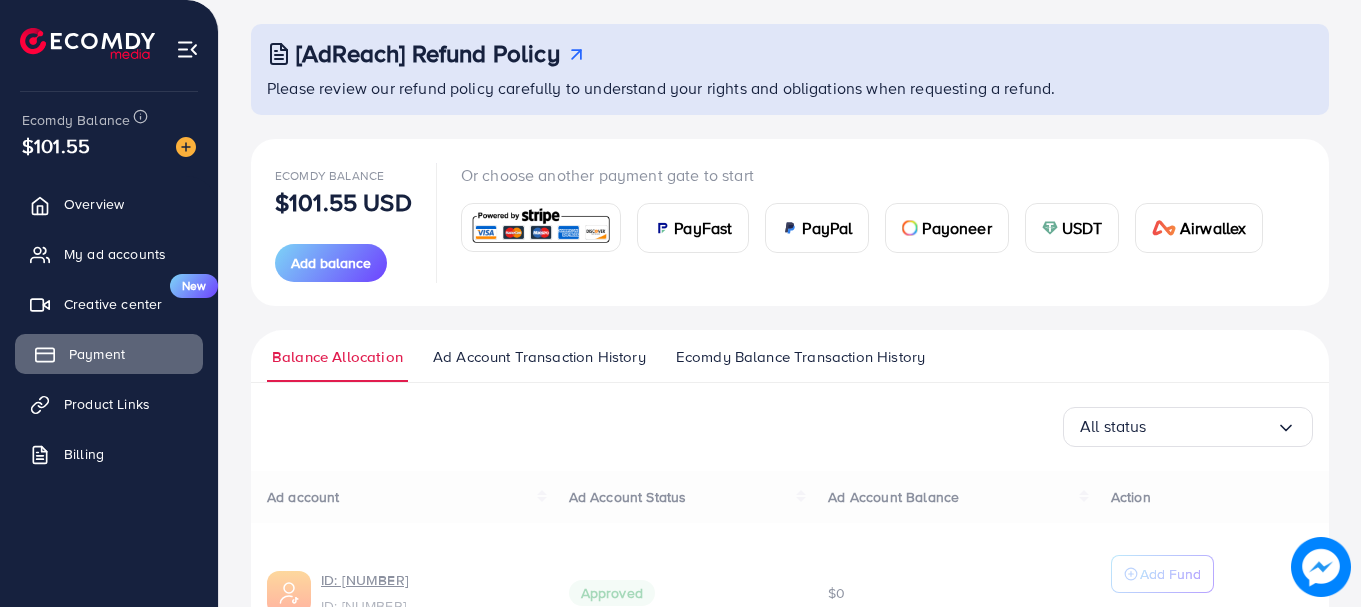 scroll, scrollTop: 0, scrollLeft: 0, axis: both 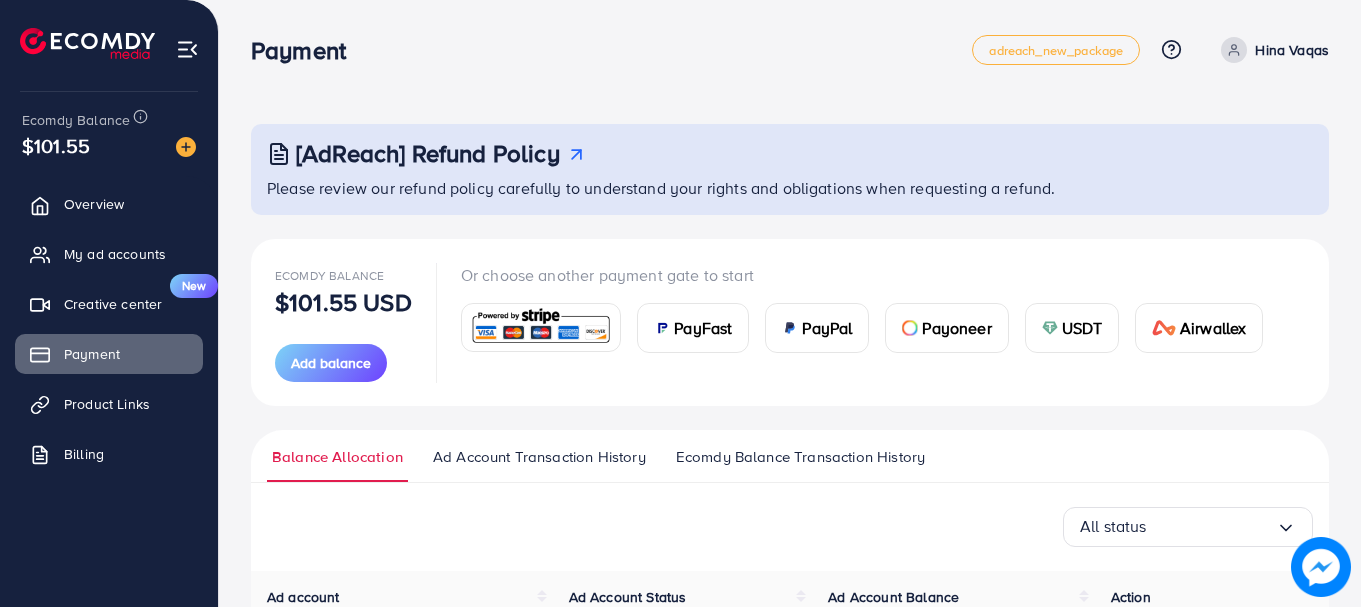 click at bounding box center (1050, 328) 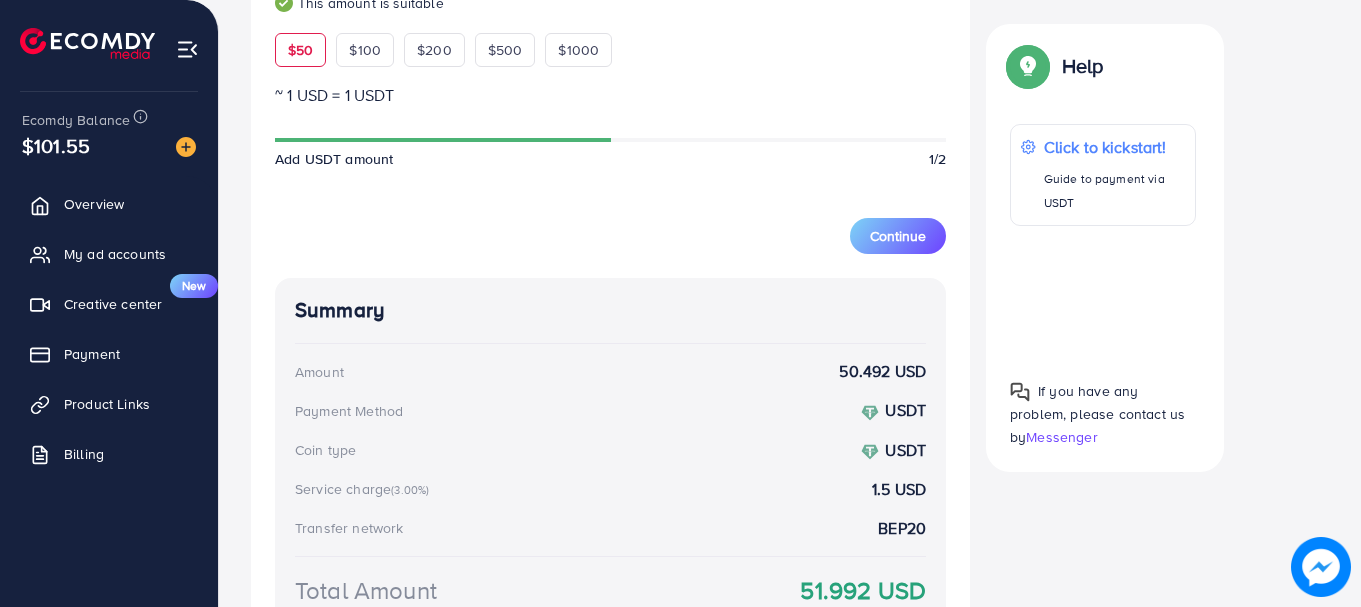 scroll, scrollTop: 682, scrollLeft: 0, axis: vertical 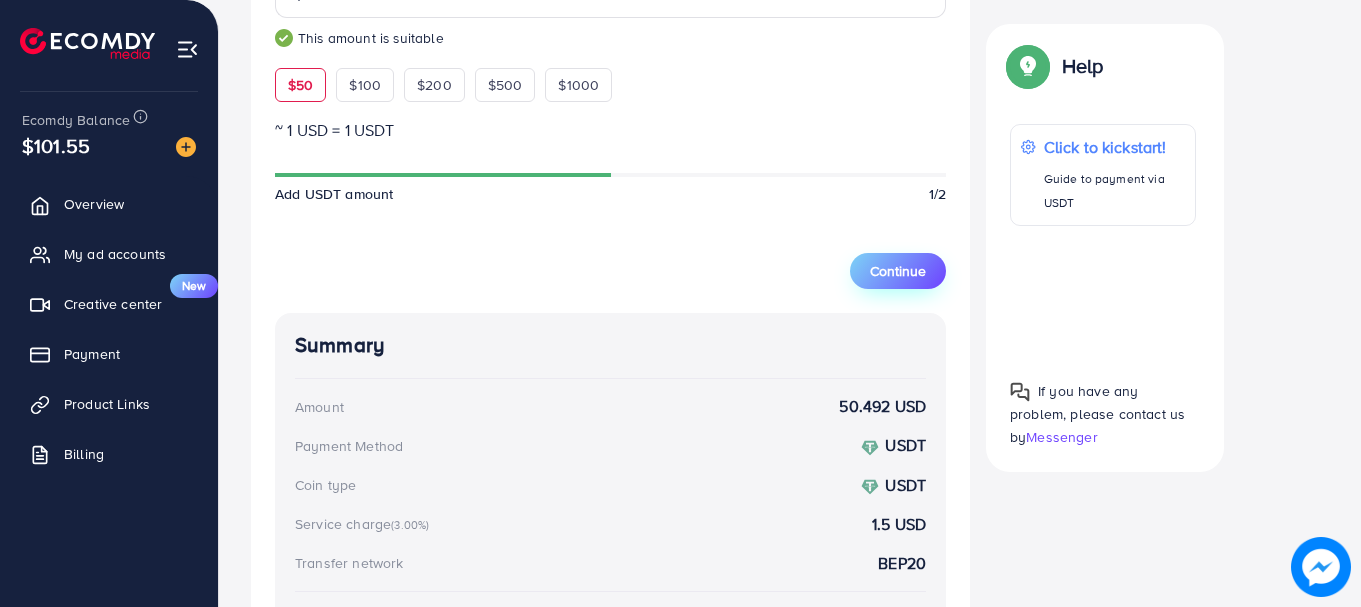 type on "**" 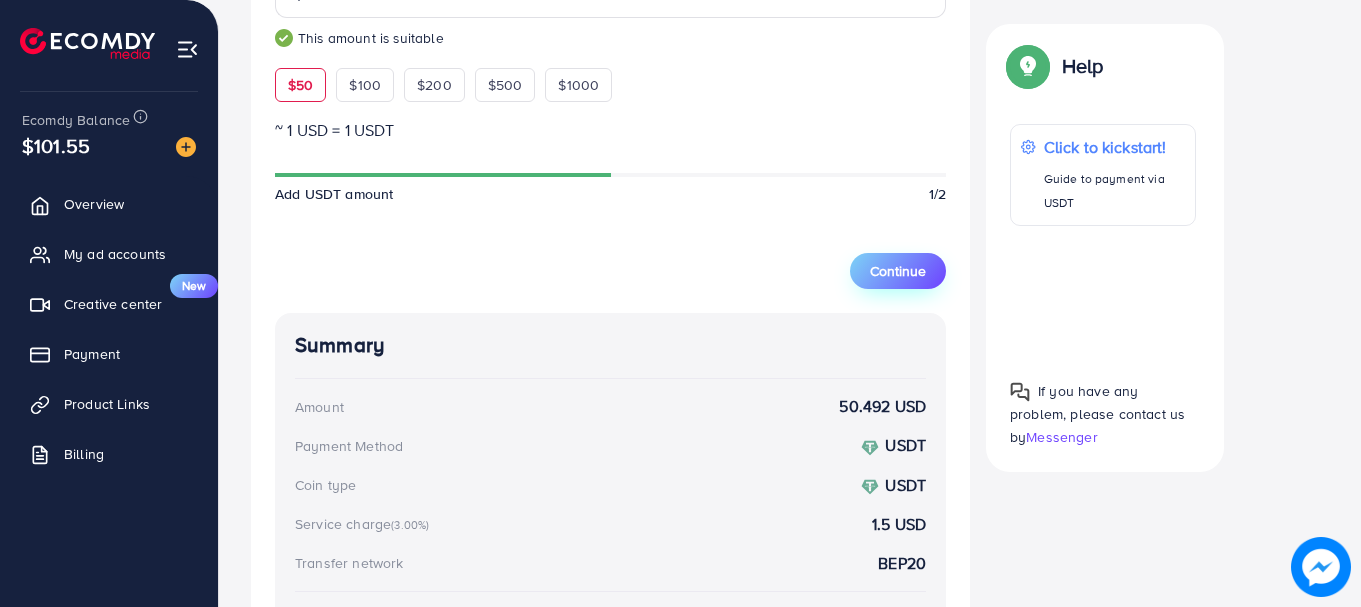 click on "Continue" at bounding box center [898, 271] 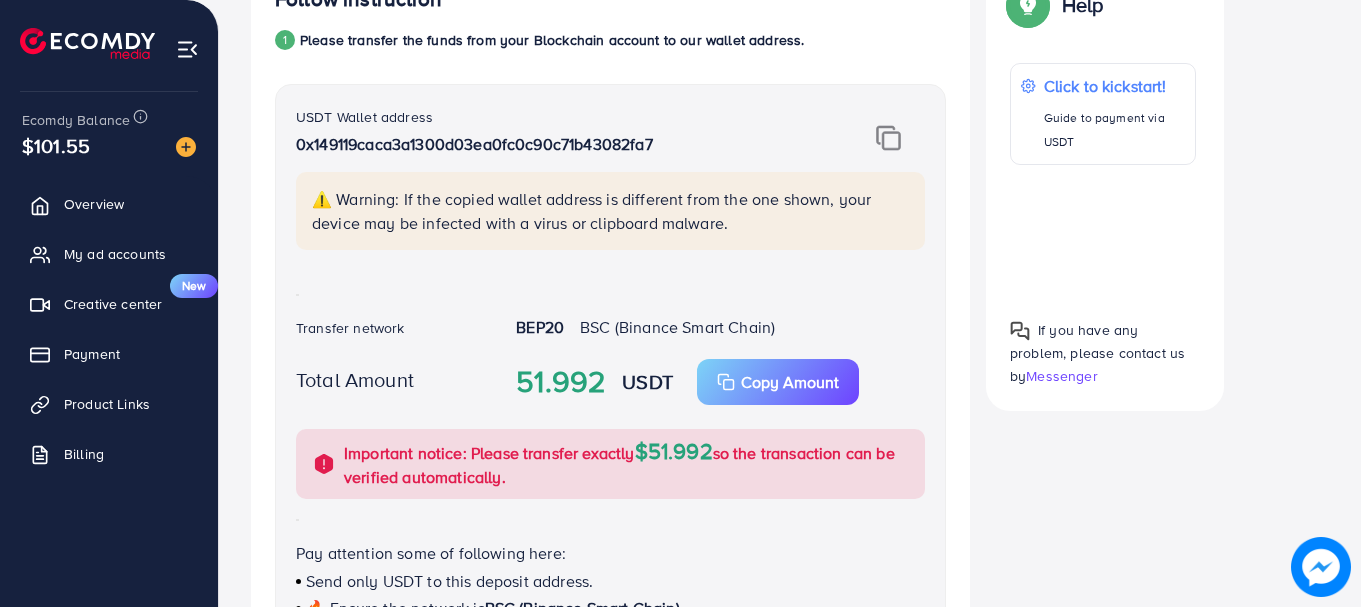 scroll, scrollTop: 382, scrollLeft: 0, axis: vertical 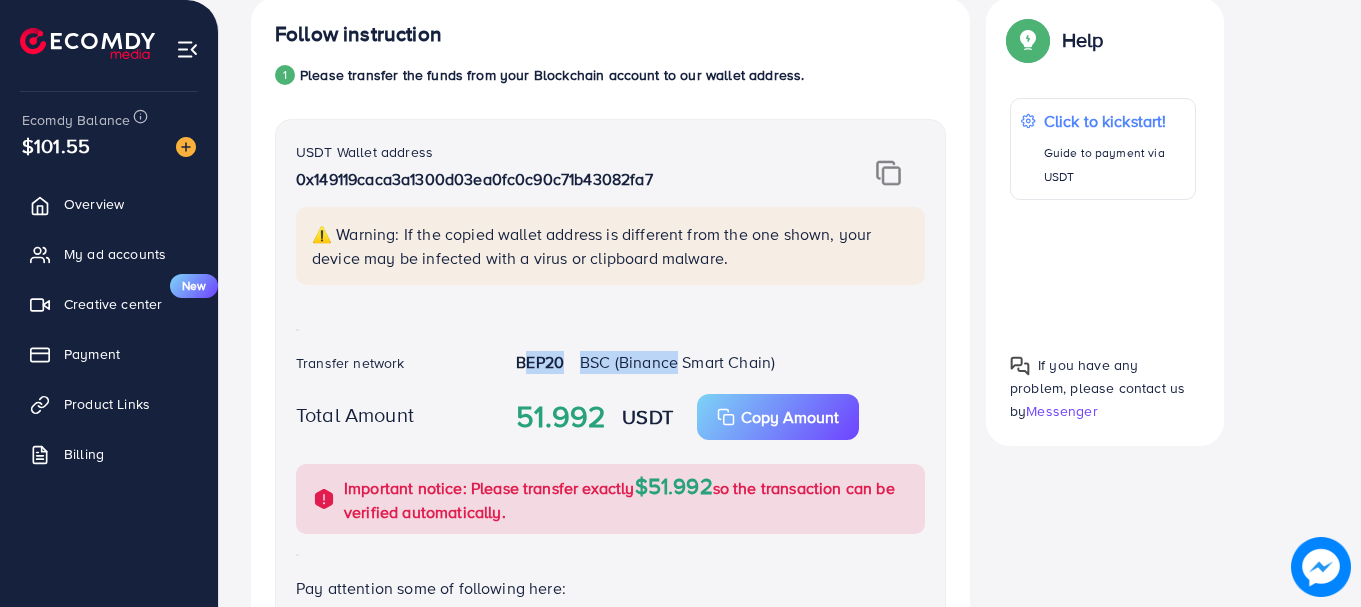 drag, startPoint x: 509, startPoint y: 361, endPoint x: 675, endPoint y: 365, distance: 166.04819 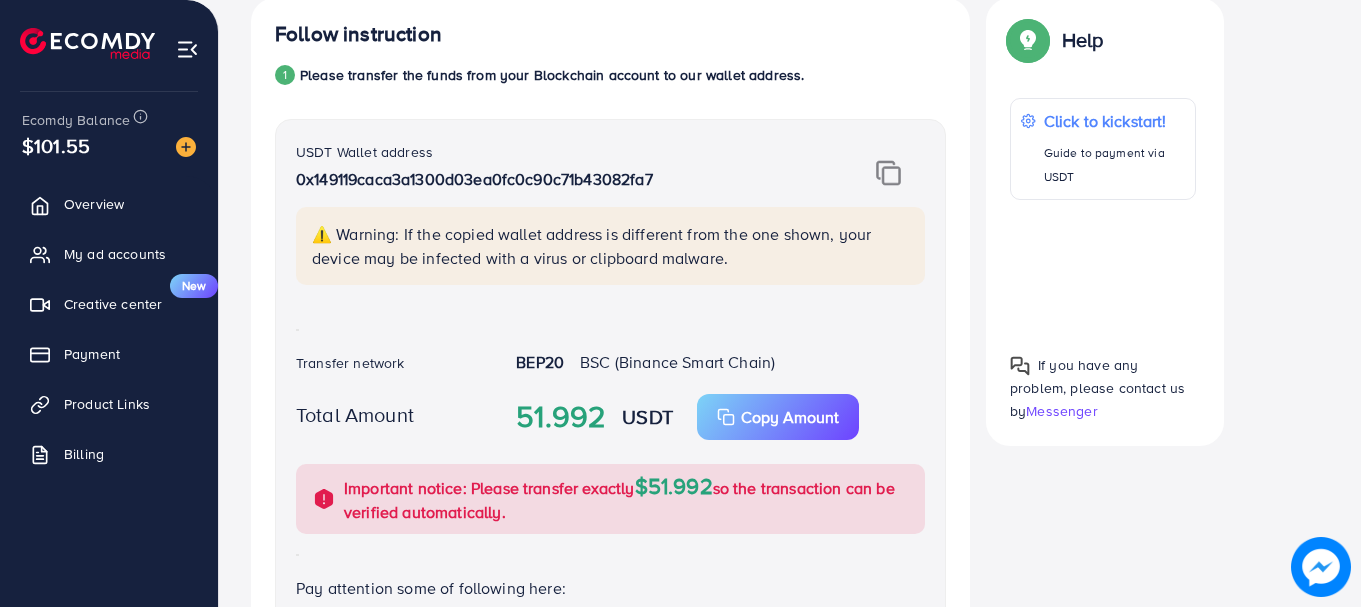 click on "BSC (Binance Smart Chain)" at bounding box center (677, 362) 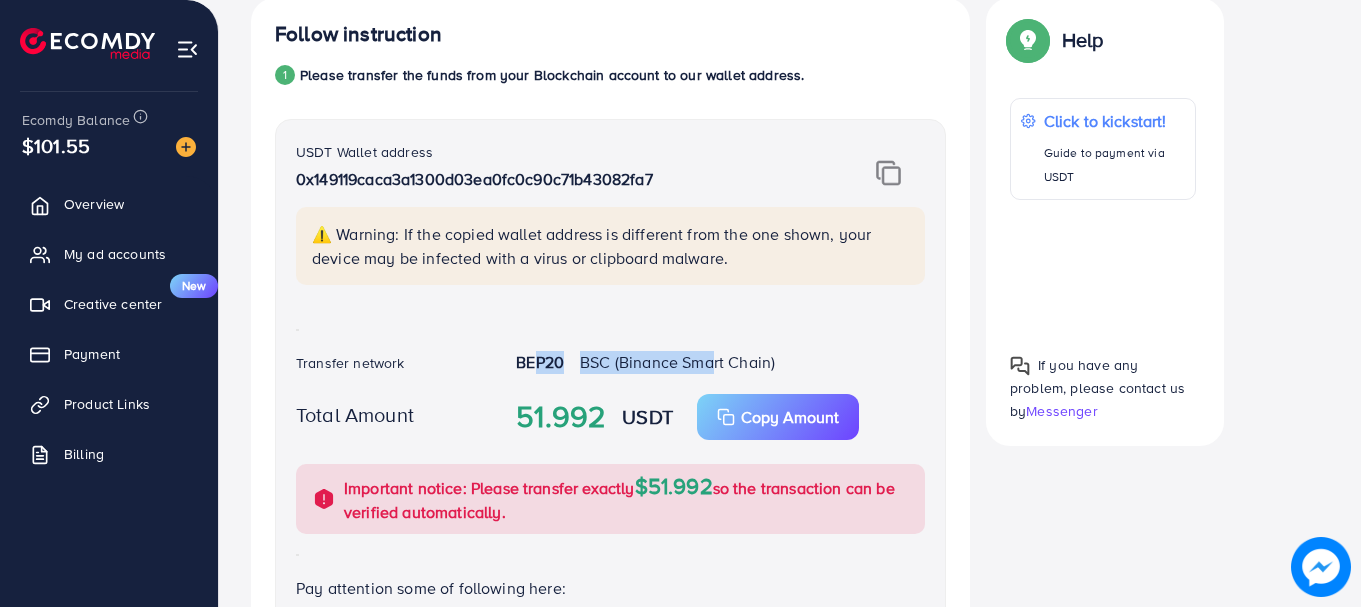 drag, startPoint x: 532, startPoint y: 361, endPoint x: 707, endPoint y: 370, distance: 175.23128 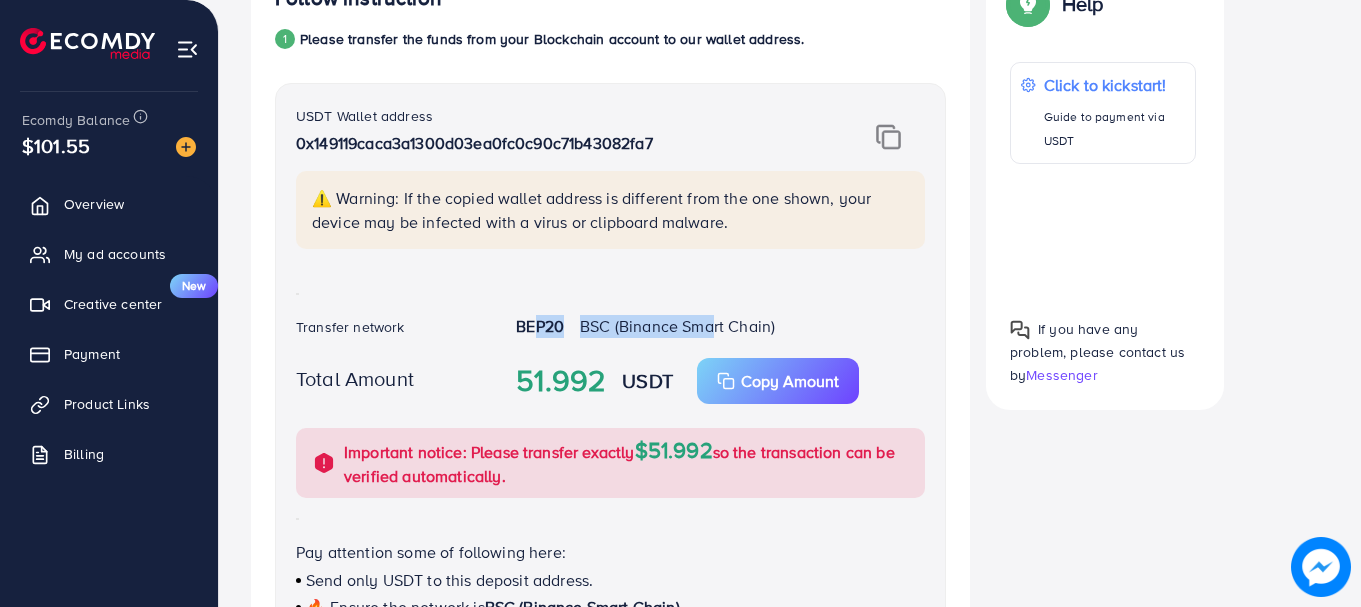 scroll, scrollTop: 482, scrollLeft: 0, axis: vertical 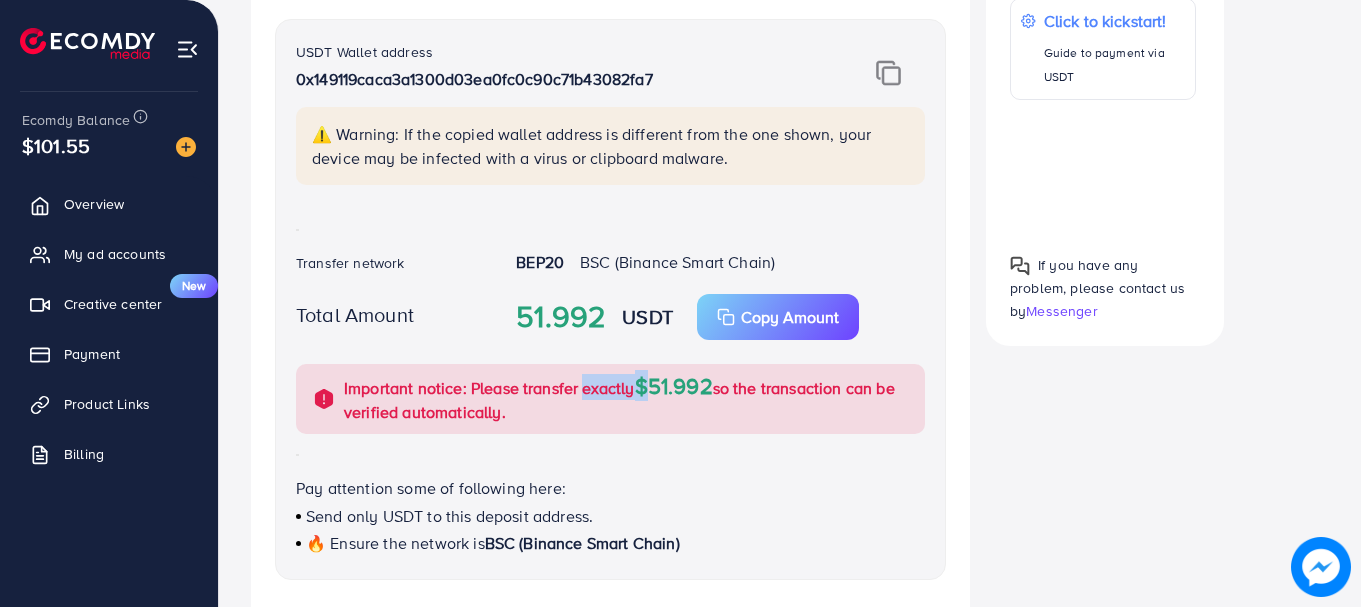 drag, startPoint x: 585, startPoint y: 393, endPoint x: 649, endPoint y: 392, distance: 64.00781 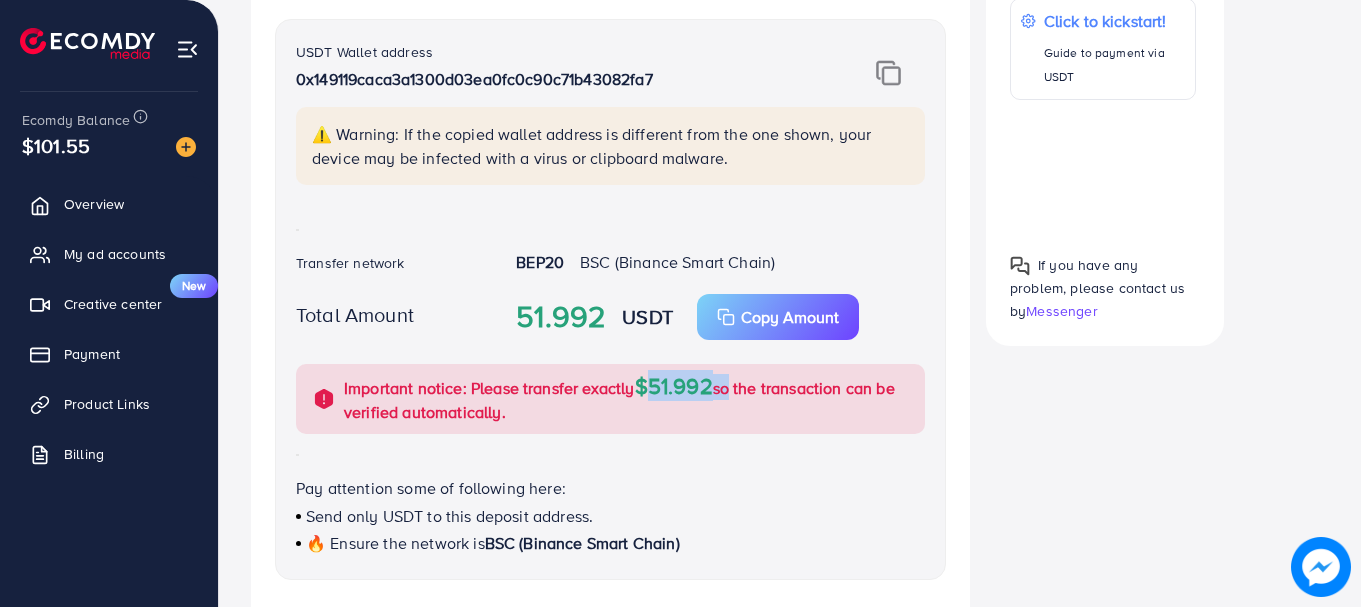 drag, startPoint x: 647, startPoint y: 388, endPoint x: 728, endPoint y: 385, distance: 81.055534 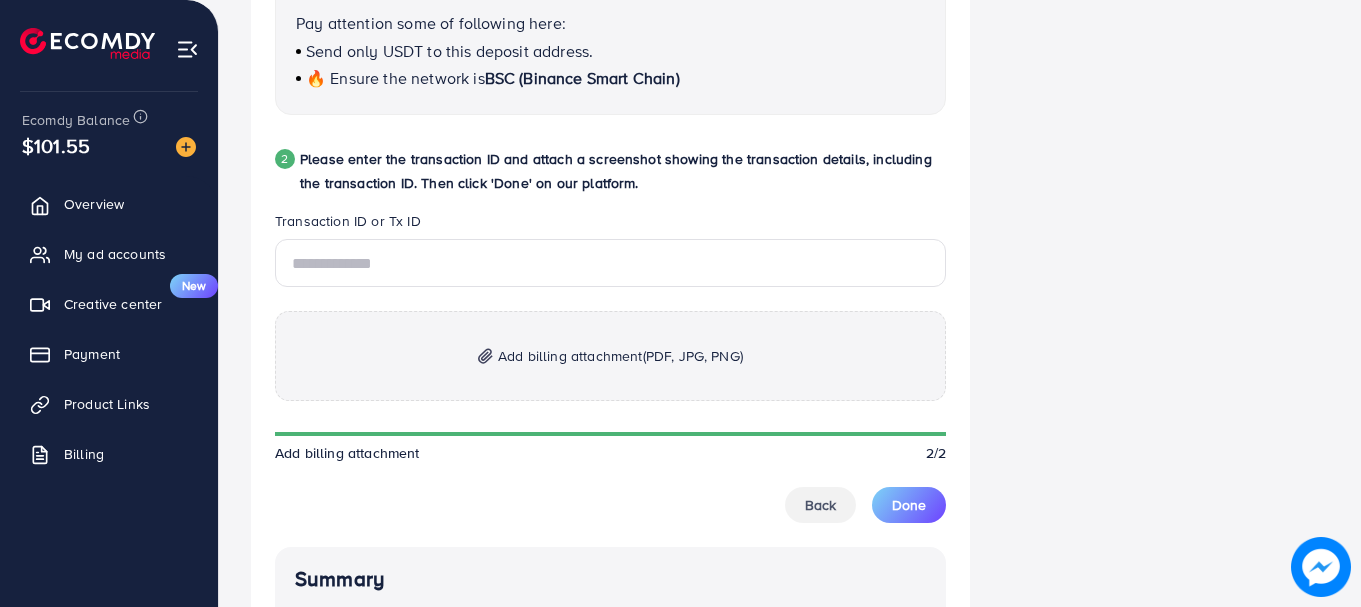 scroll, scrollTop: 982, scrollLeft: 0, axis: vertical 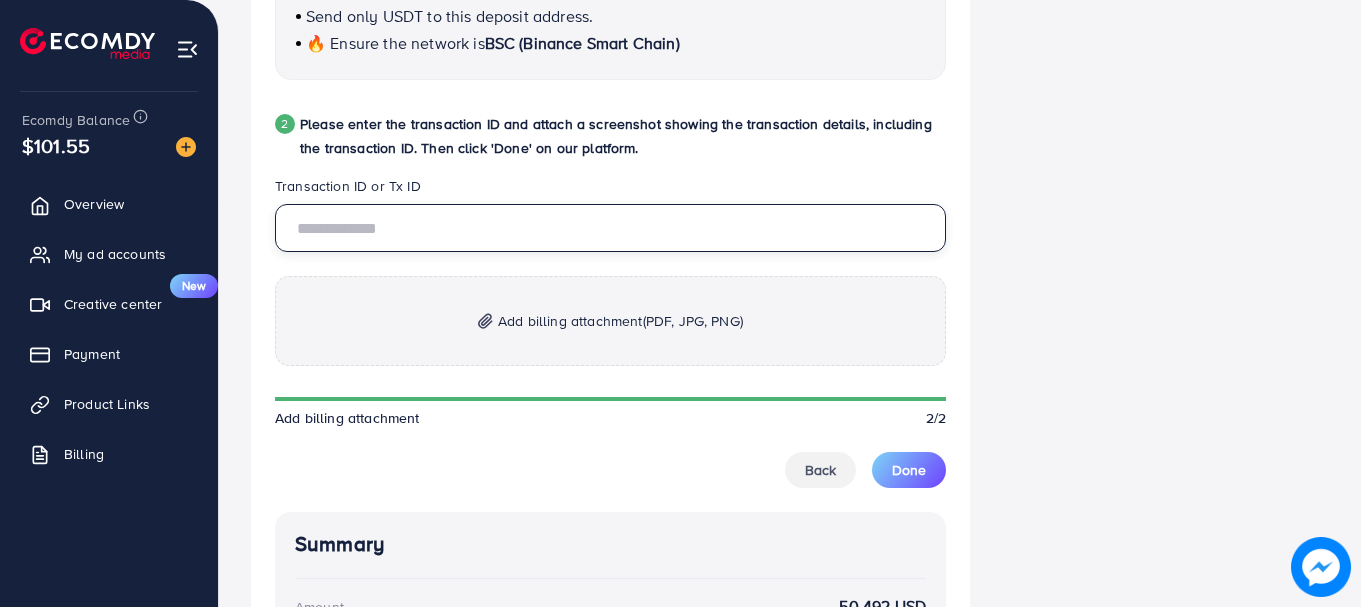 click at bounding box center (610, 228) 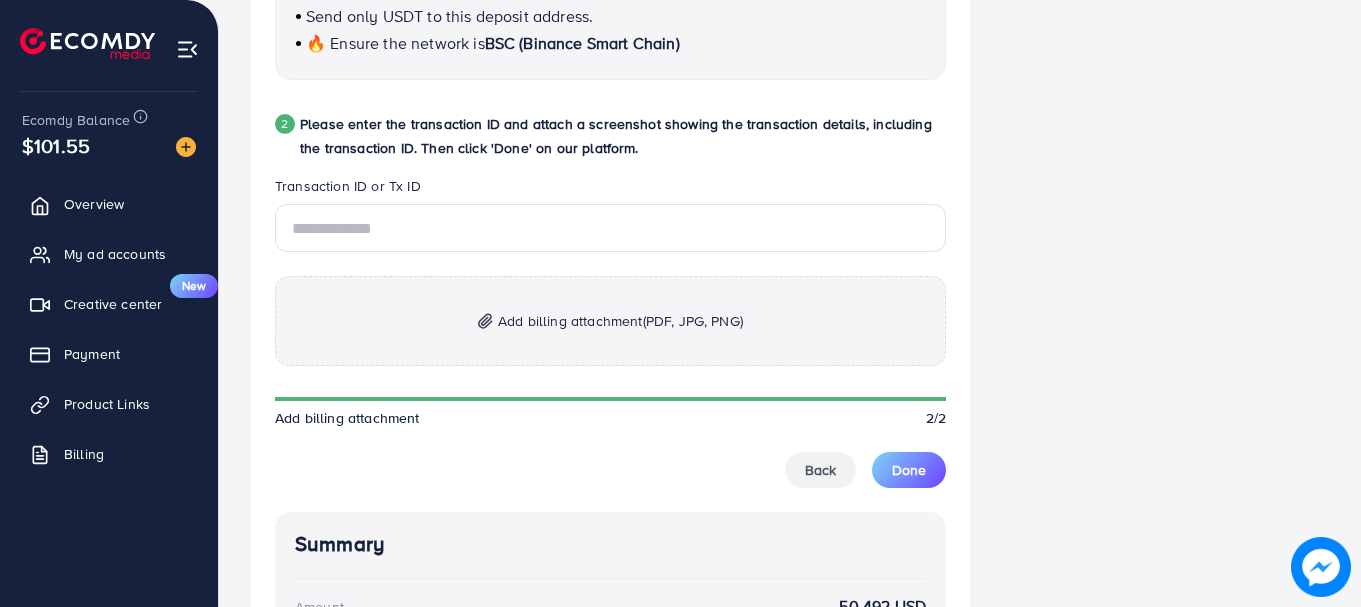 click on "Add billing attachment  (PDF, JPG, PNG)" at bounding box center (610, 321) 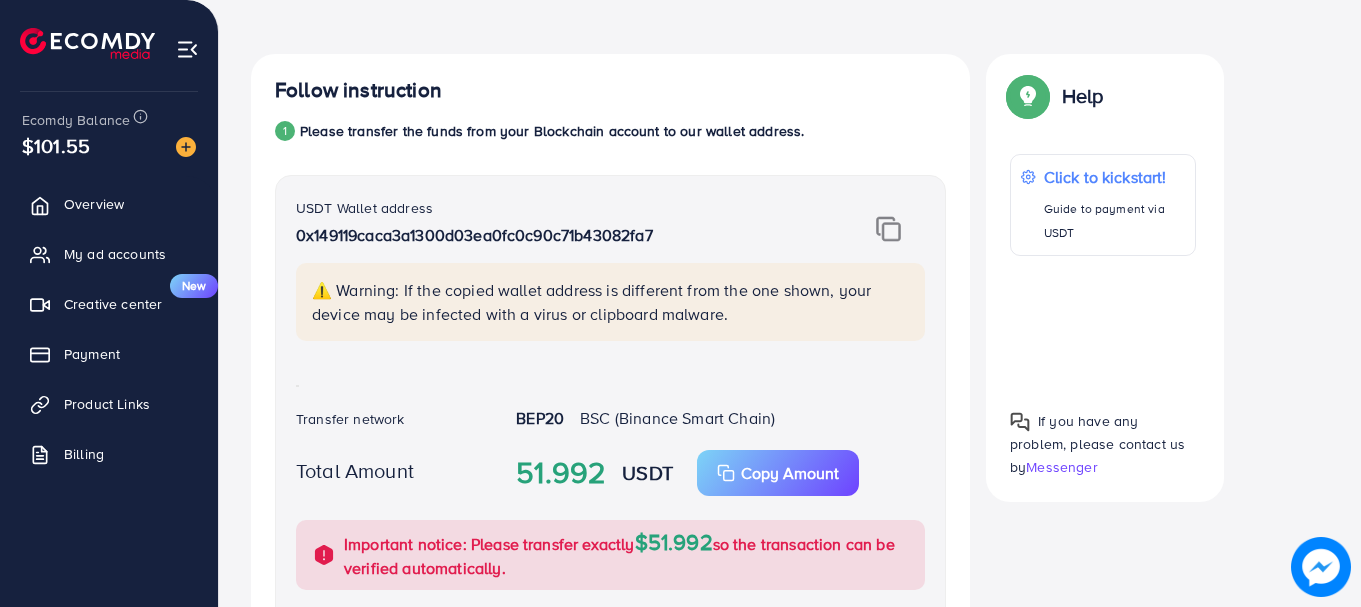 scroll, scrollTop: 282, scrollLeft: 0, axis: vertical 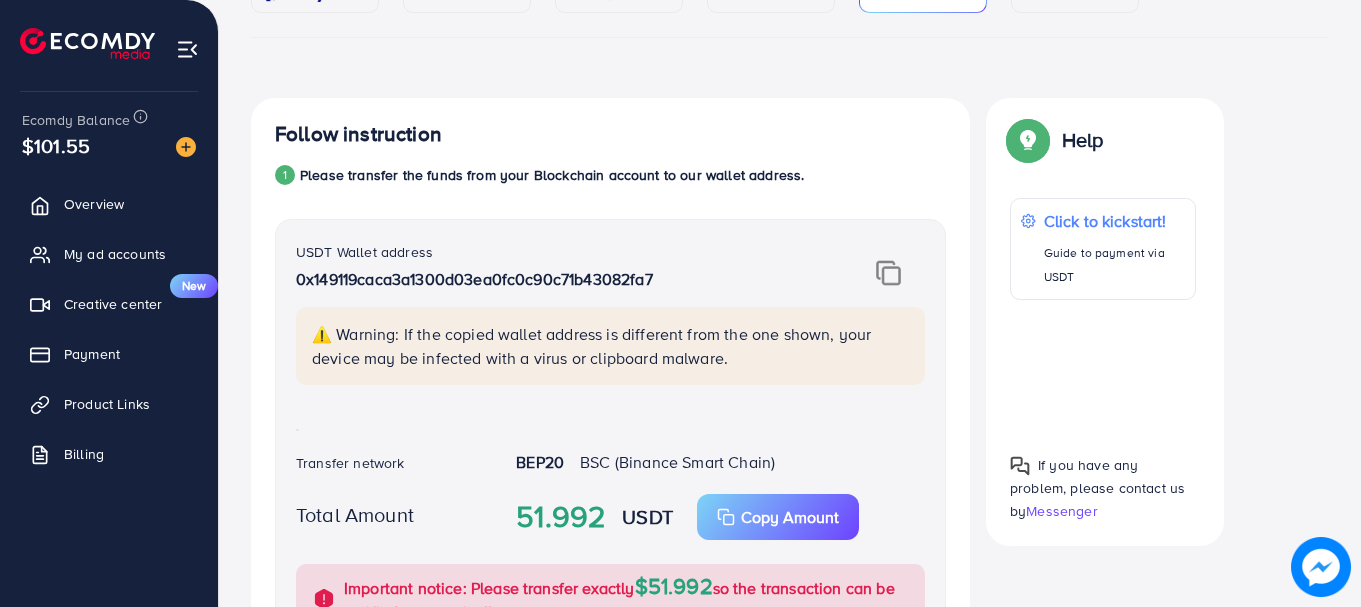 click at bounding box center [888, 273] 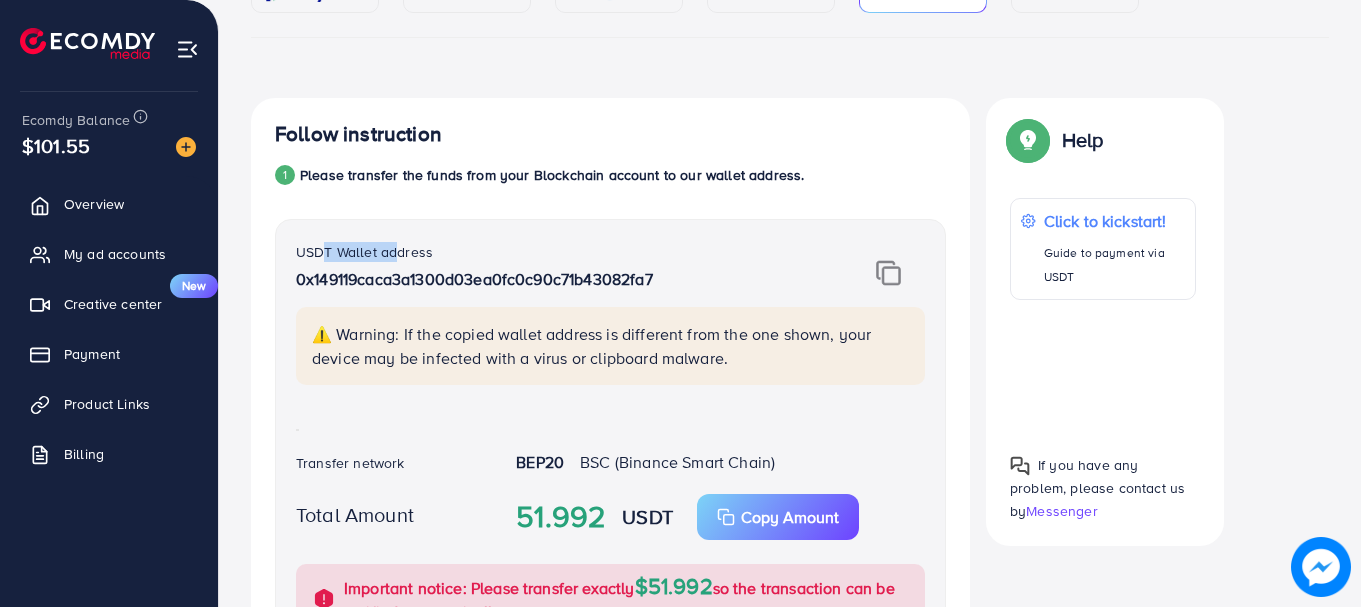 drag, startPoint x: 341, startPoint y: 248, endPoint x: 400, endPoint y: 253, distance: 59.211487 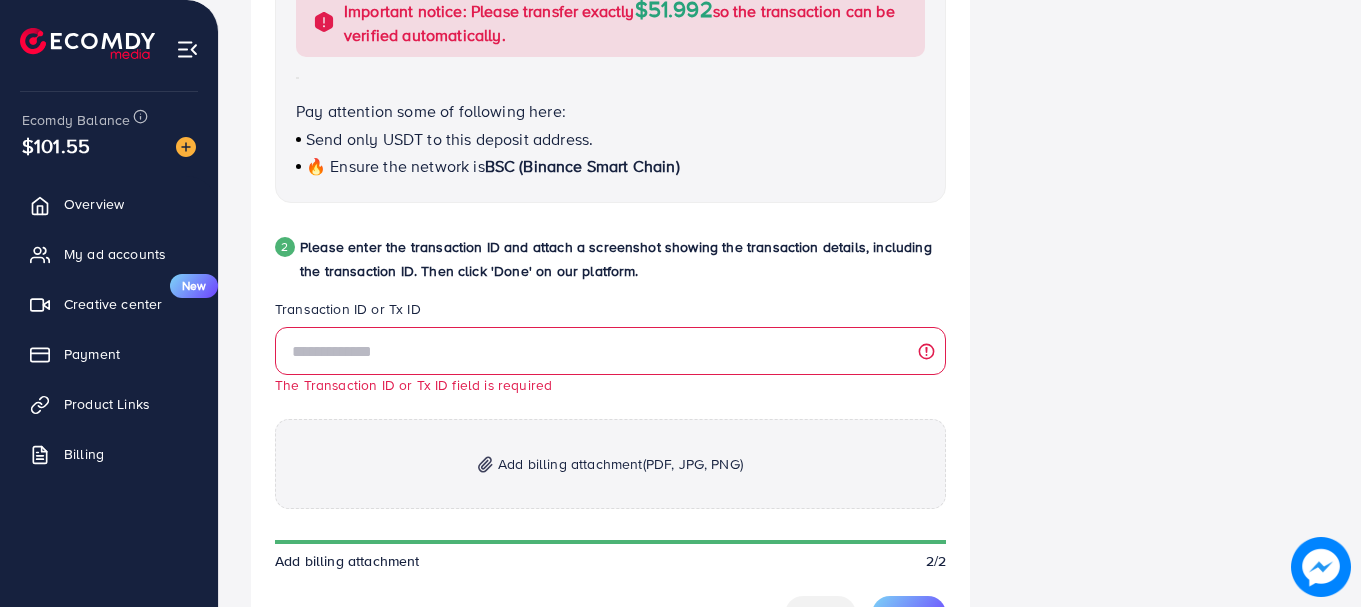 scroll, scrollTop: 982, scrollLeft: 0, axis: vertical 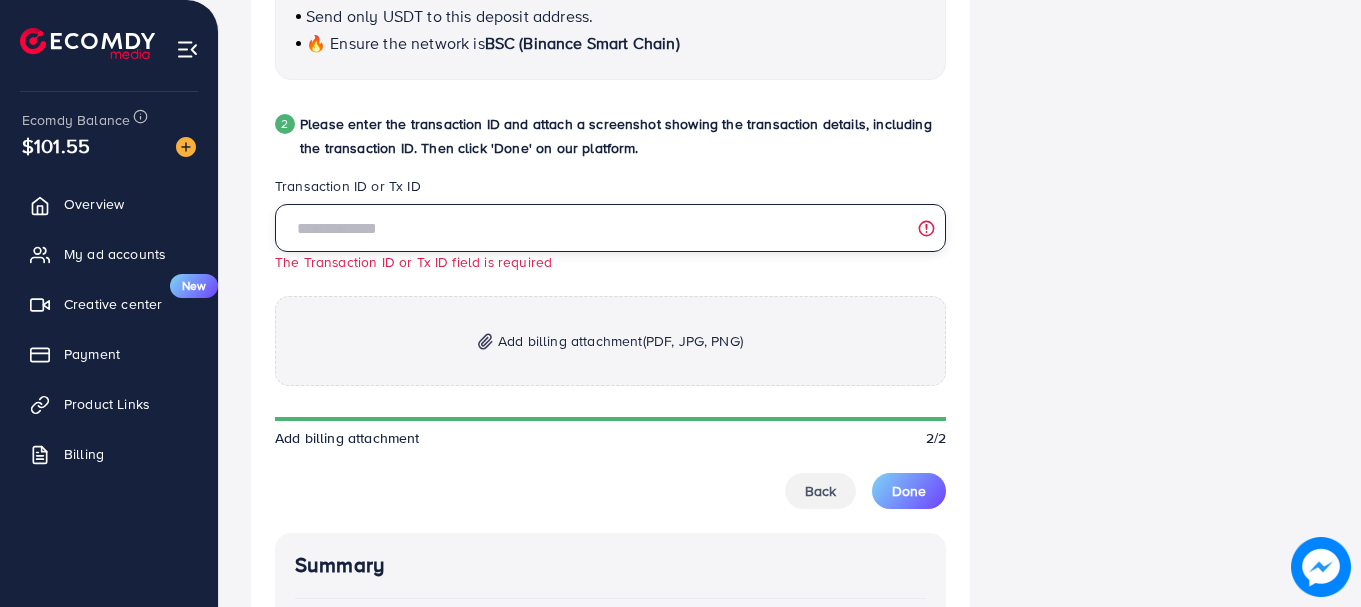 click at bounding box center (610, 228) 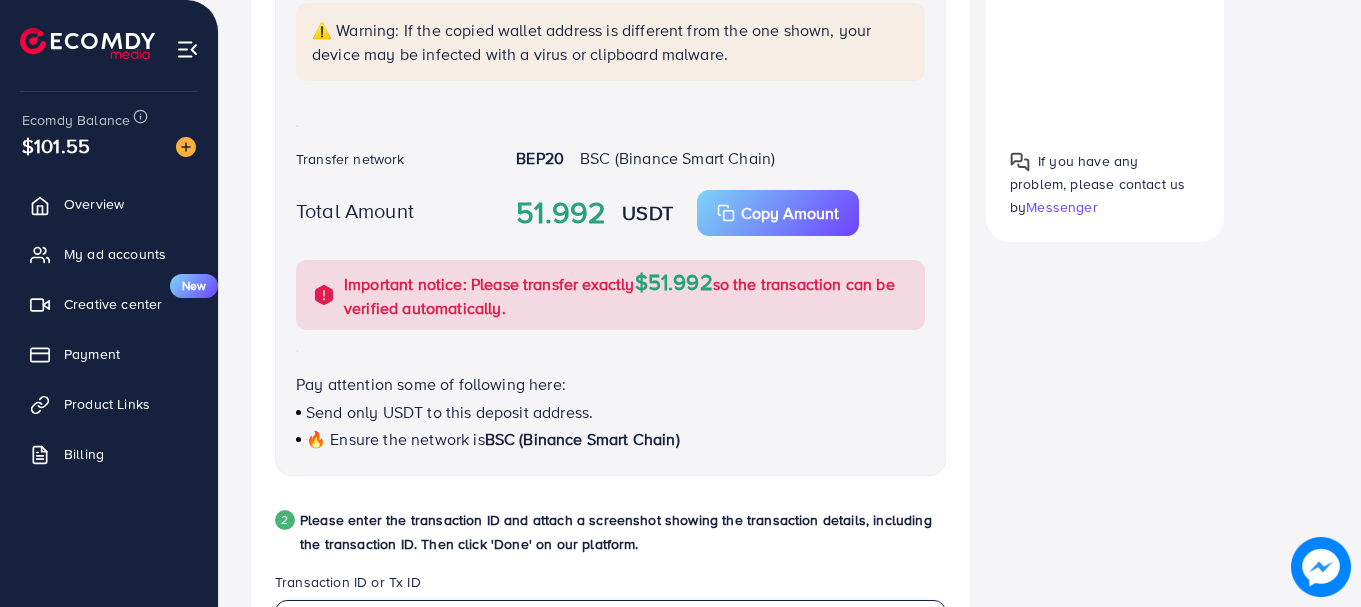 scroll, scrollTop: 582, scrollLeft: 0, axis: vertical 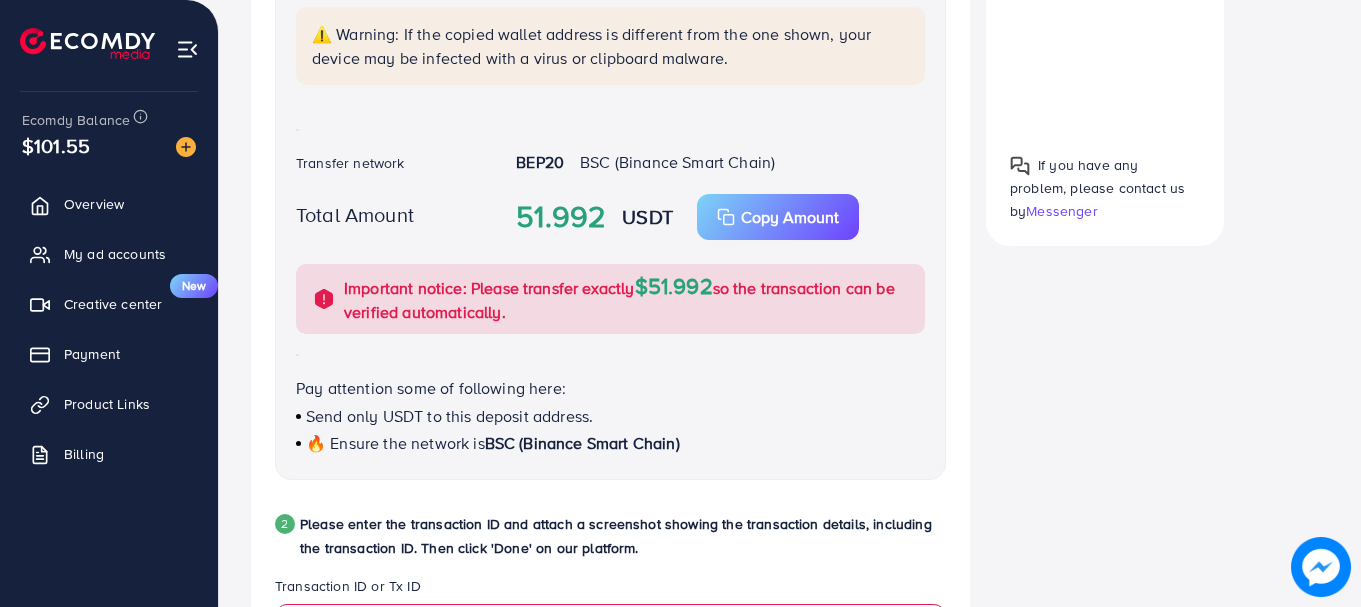 drag, startPoint x: 517, startPoint y: 221, endPoint x: 609, endPoint y: 226, distance: 92.13577 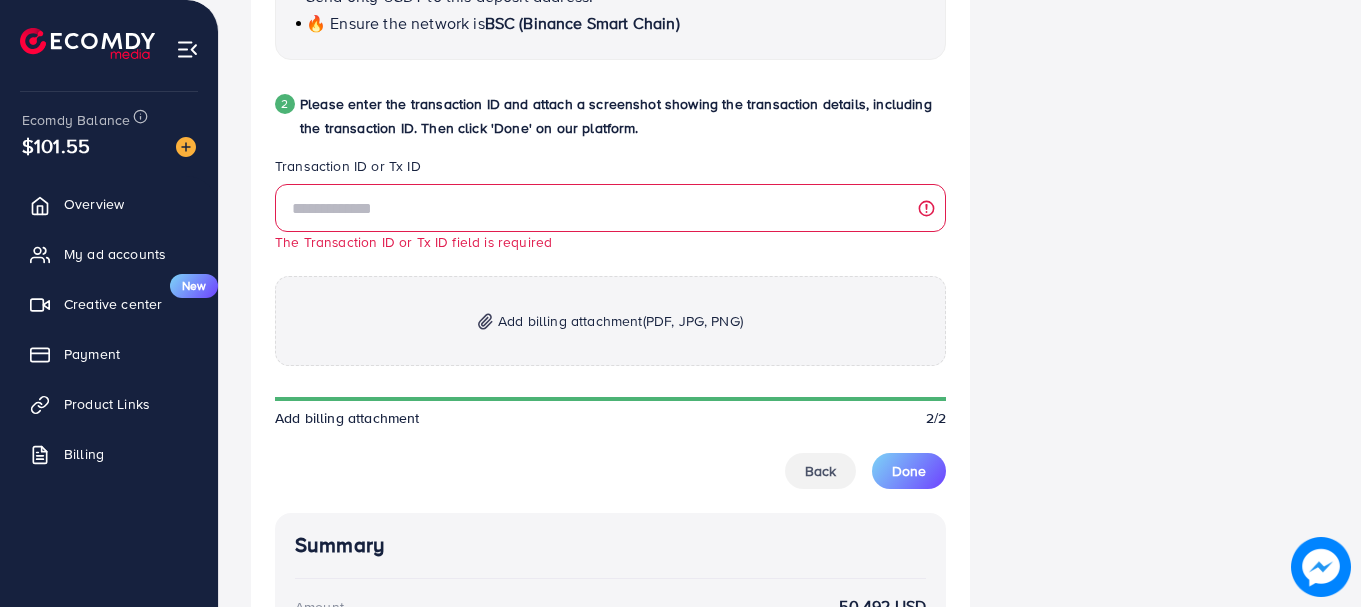 scroll, scrollTop: 982, scrollLeft: 0, axis: vertical 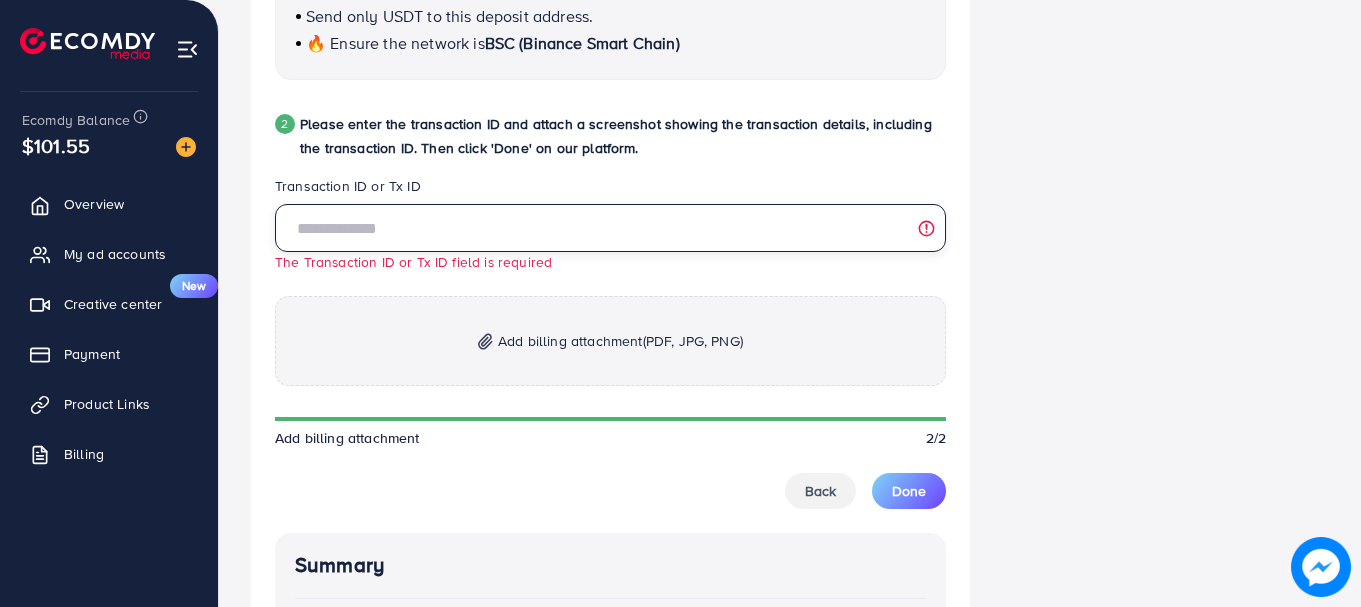 click at bounding box center (610, 228) 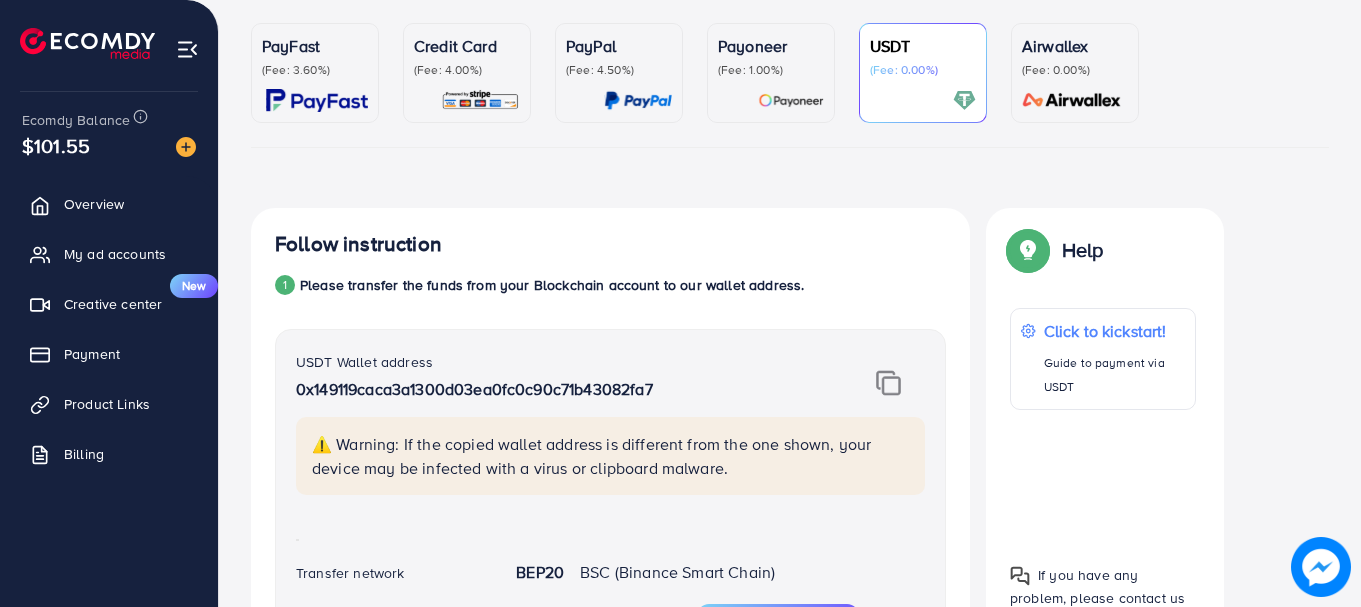 scroll, scrollTop: 0, scrollLeft: 0, axis: both 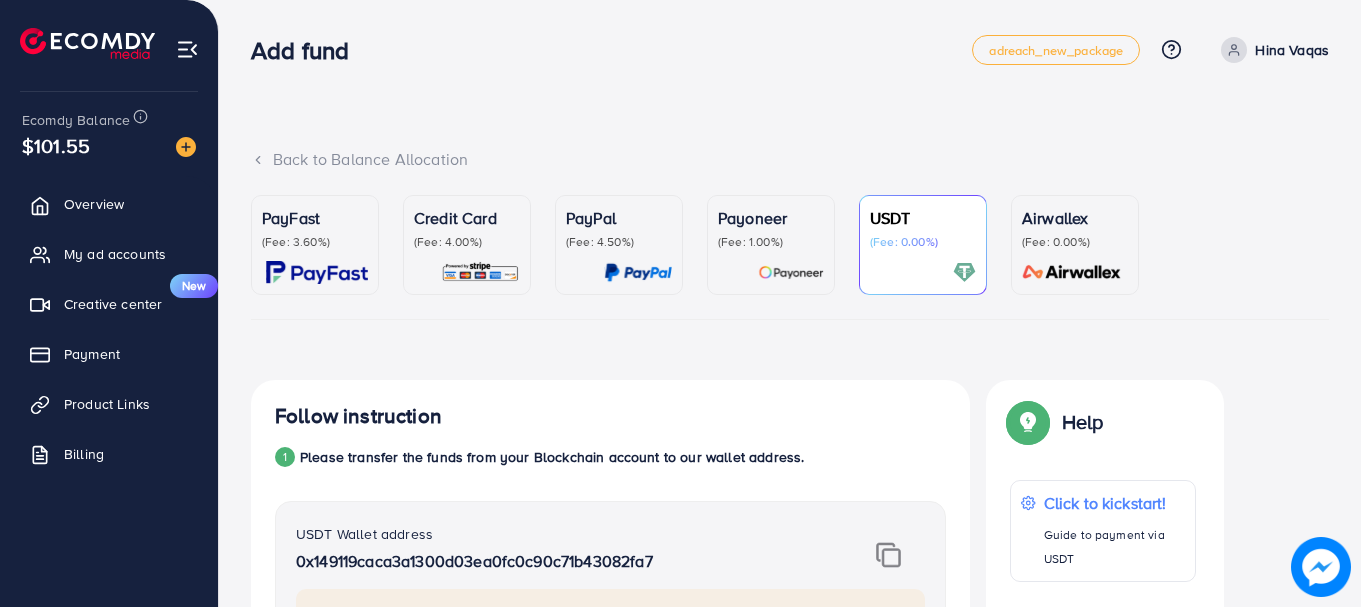 click on "USDT   (Fee: 0.00%)" at bounding box center [923, 245] 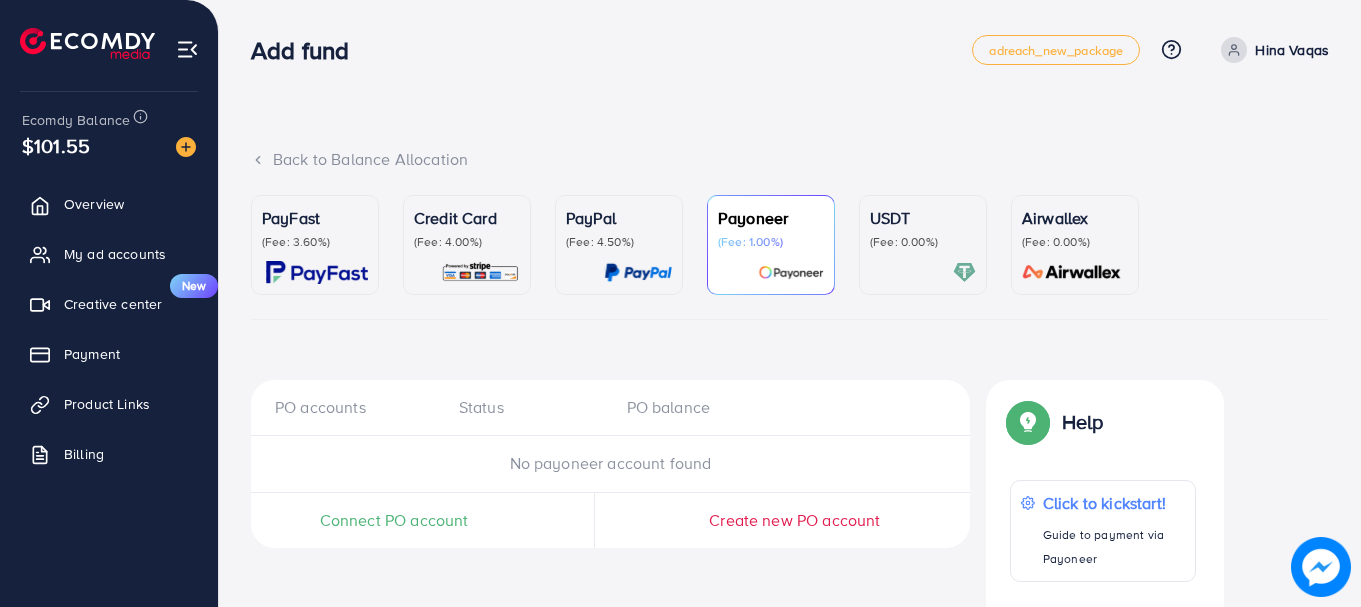 click on "USDT   (Fee: 0.00%)" at bounding box center [923, 245] 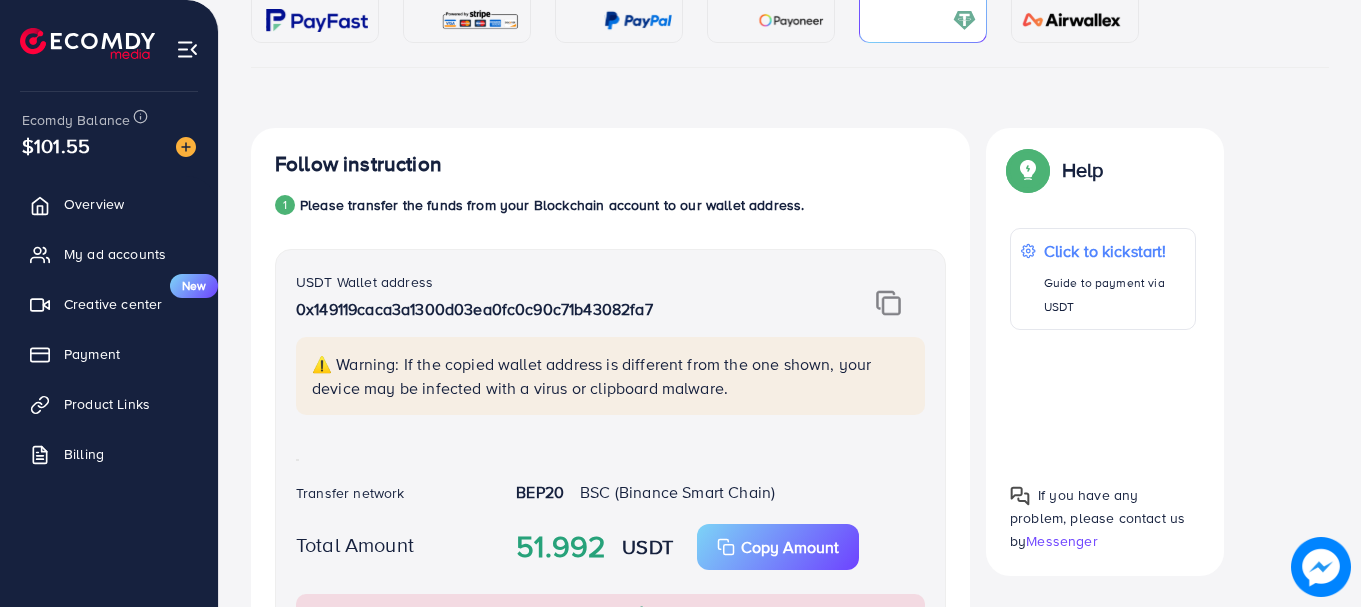scroll, scrollTop: 2, scrollLeft: 0, axis: vertical 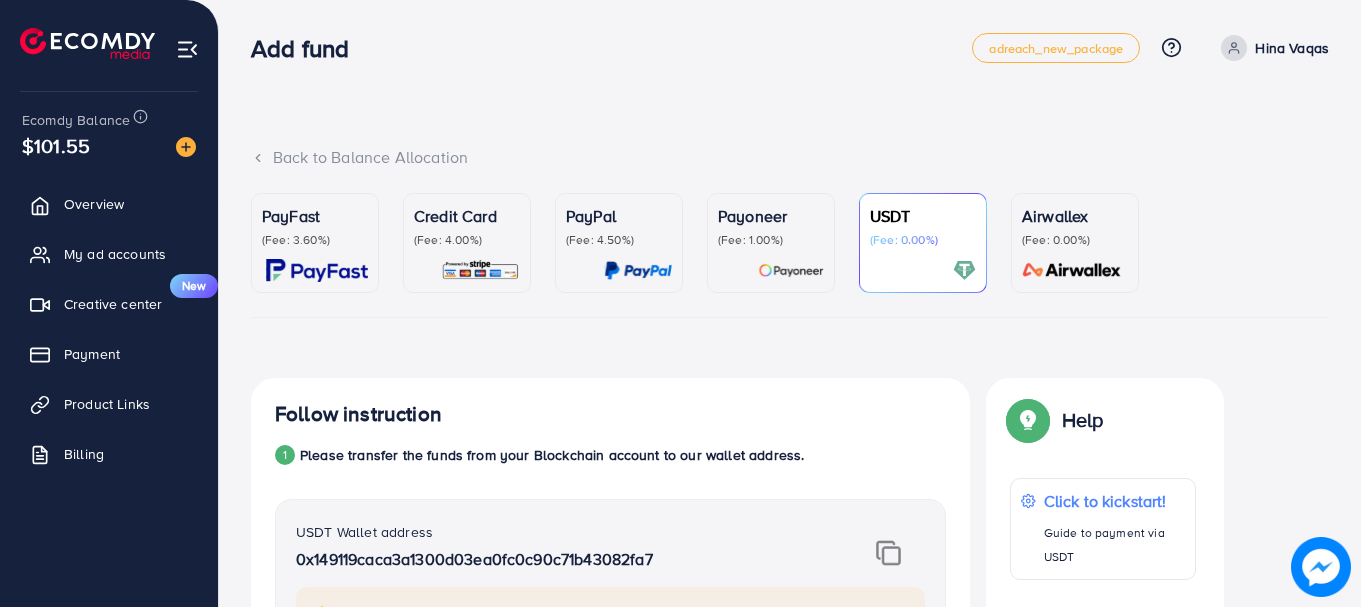 click on "Back to Balance Allocation" at bounding box center (790, 157) 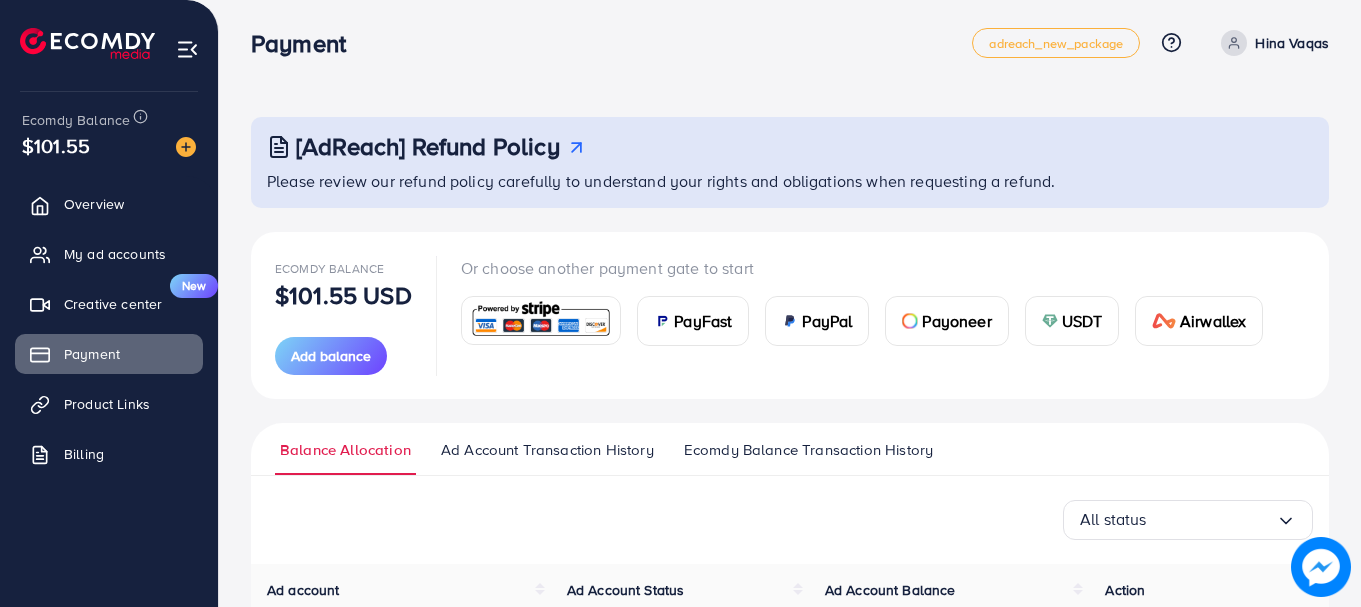 scroll, scrollTop: 0, scrollLeft: 0, axis: both 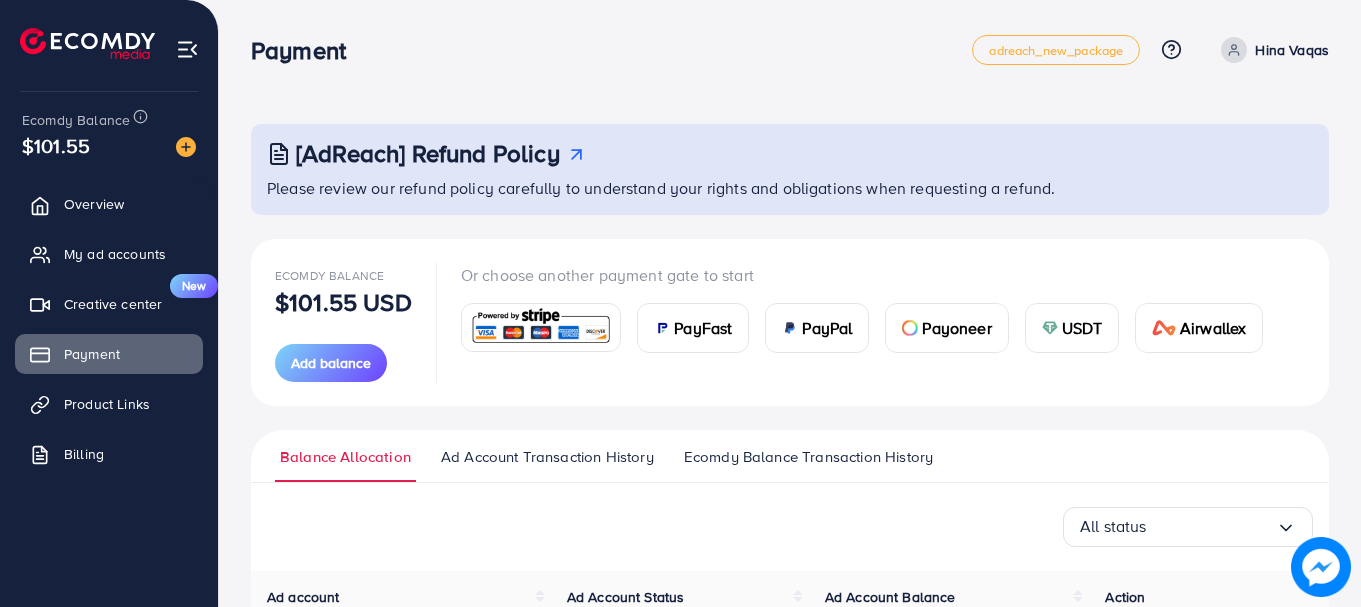 click on "USDT" at bounding box center (1072, 328) 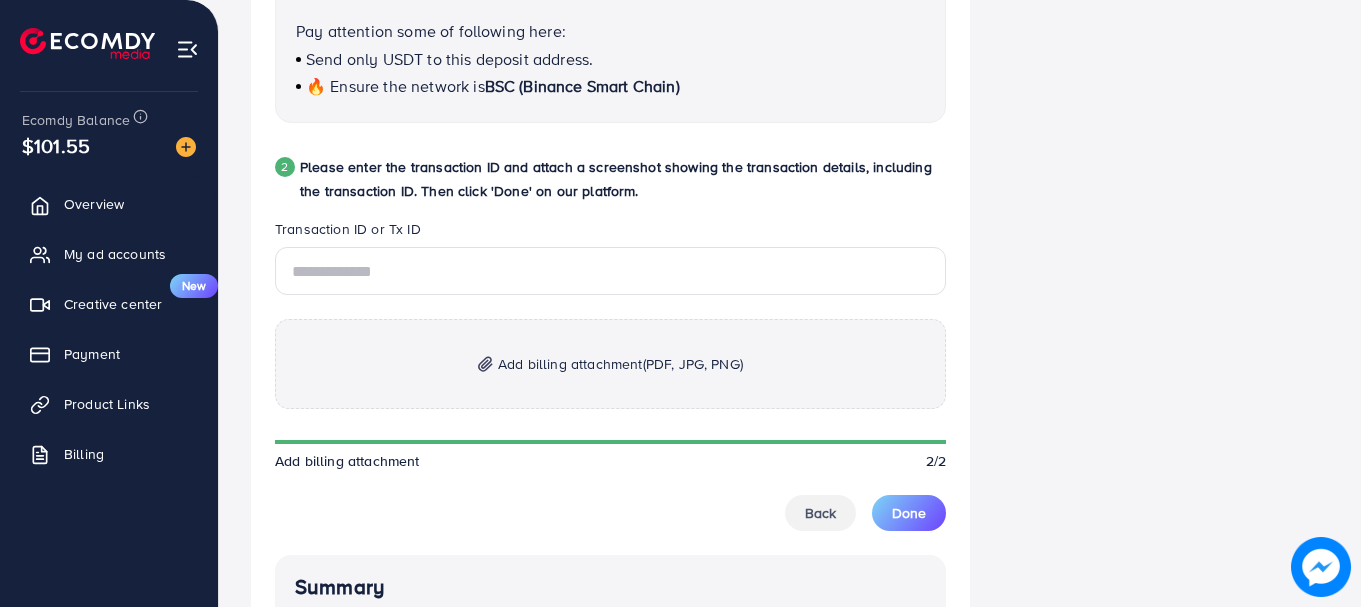 scroll, scrollTop: 1082, scrollLeft: 0, axis: vertical 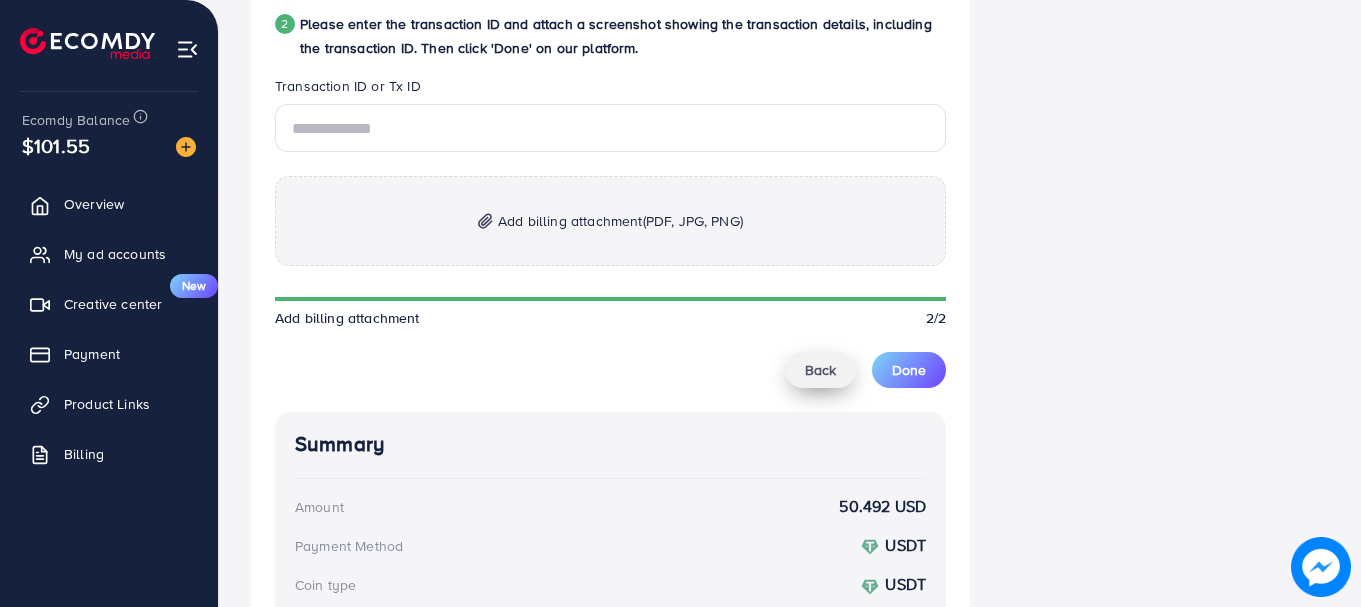 click on "Back" at bounding box center (820, 370) 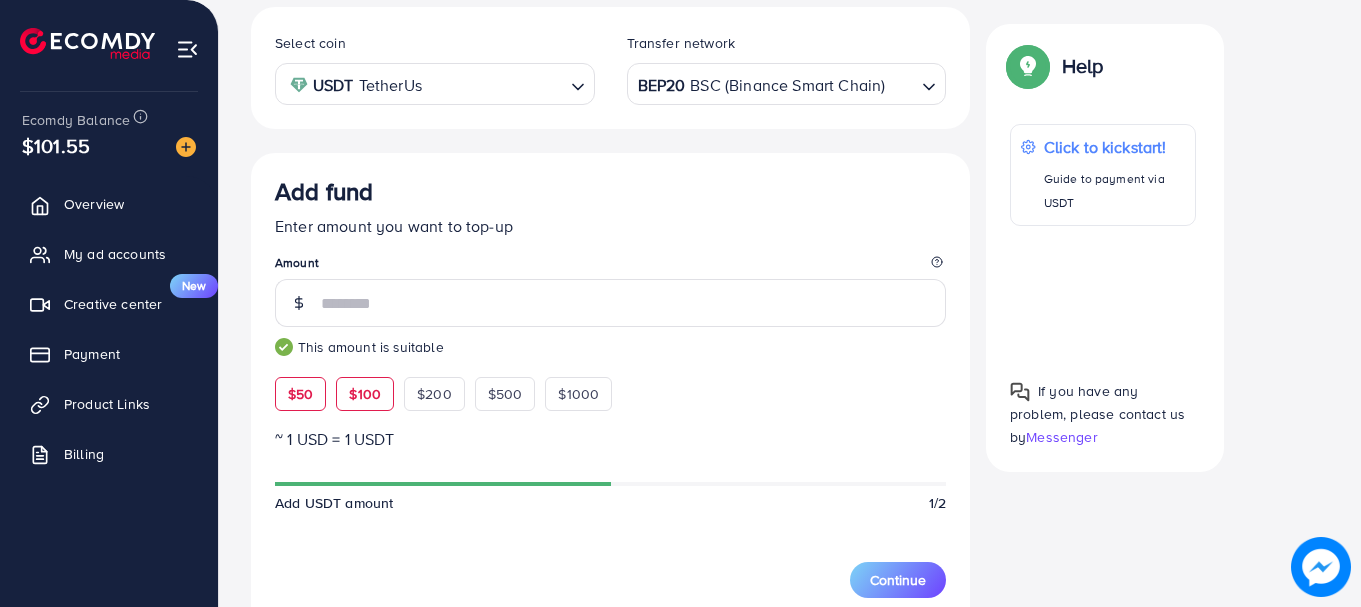 scroll, scrollTop: 473, scrollLeft: 0, axis: vertical 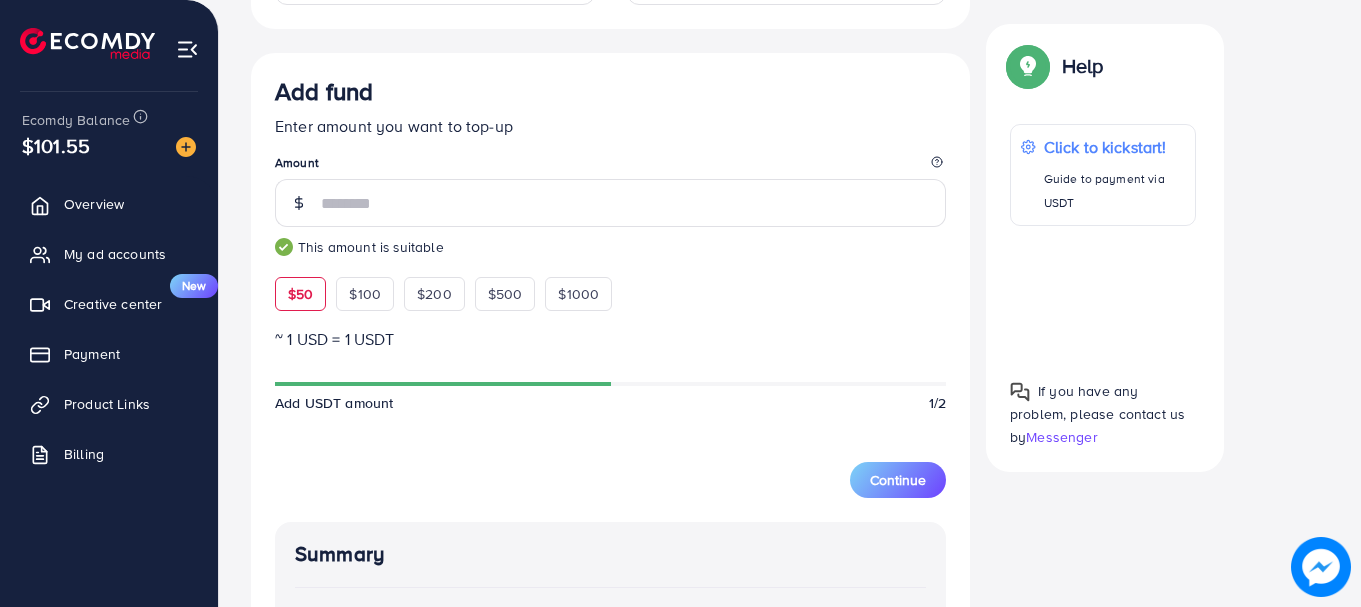 type on "*" 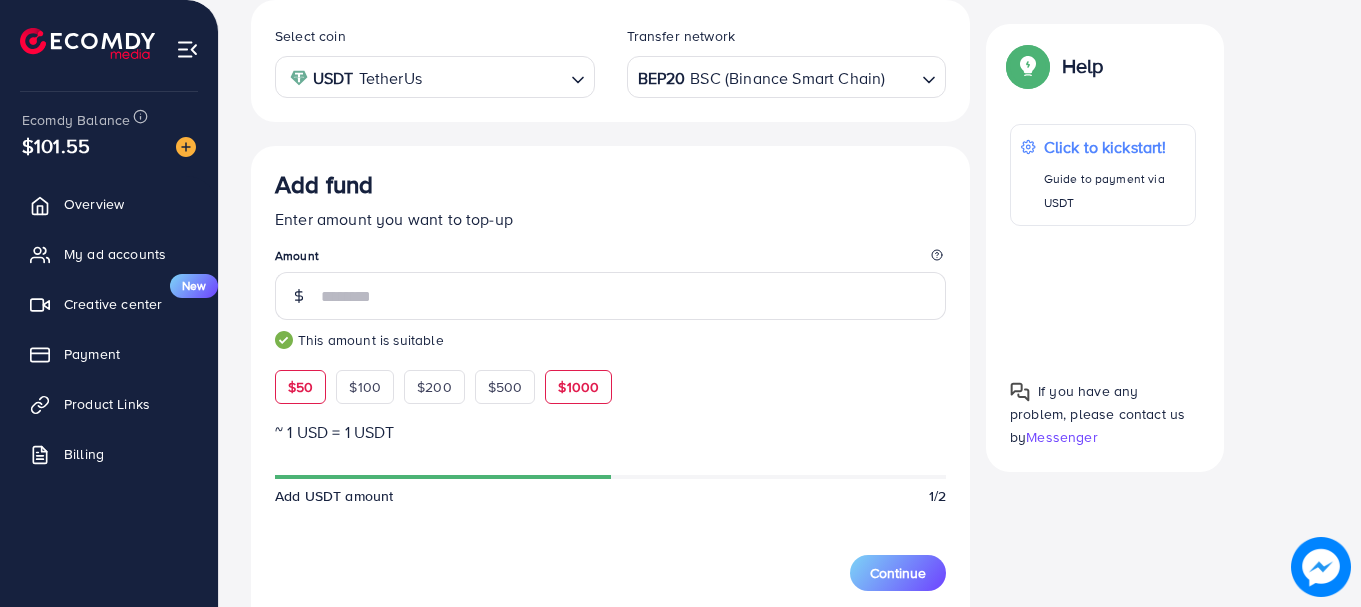 scroll, scrollTop: 382, scrollLeft: 0, axis: vertical 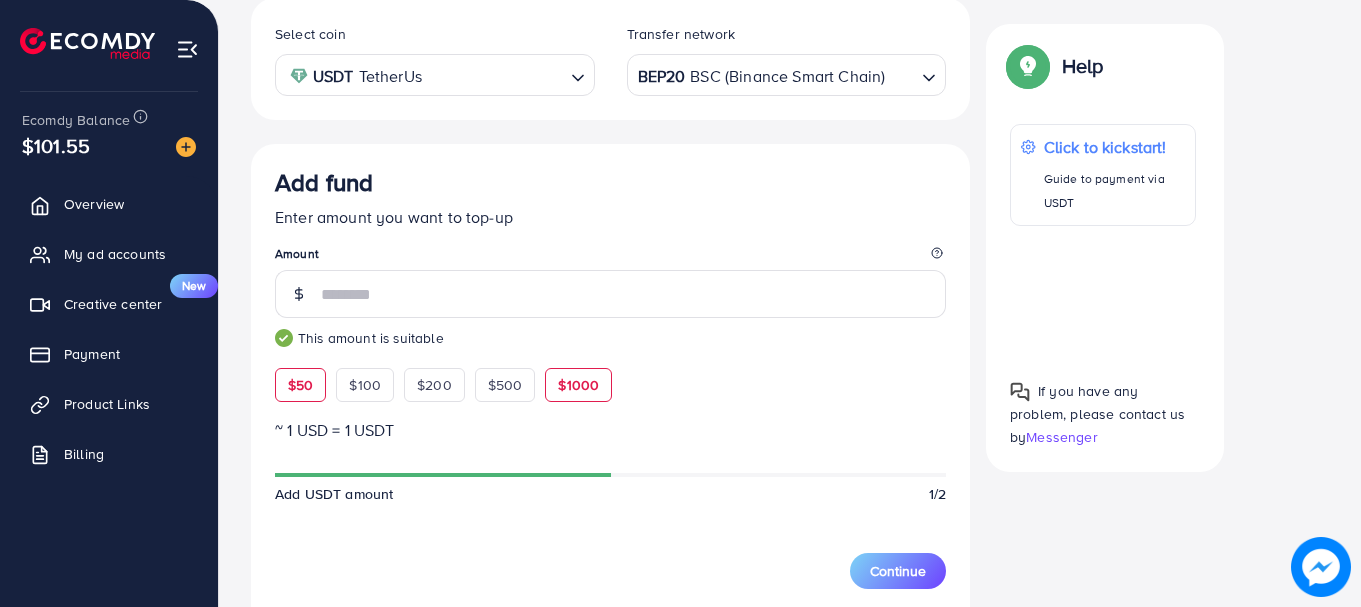 type on "*" 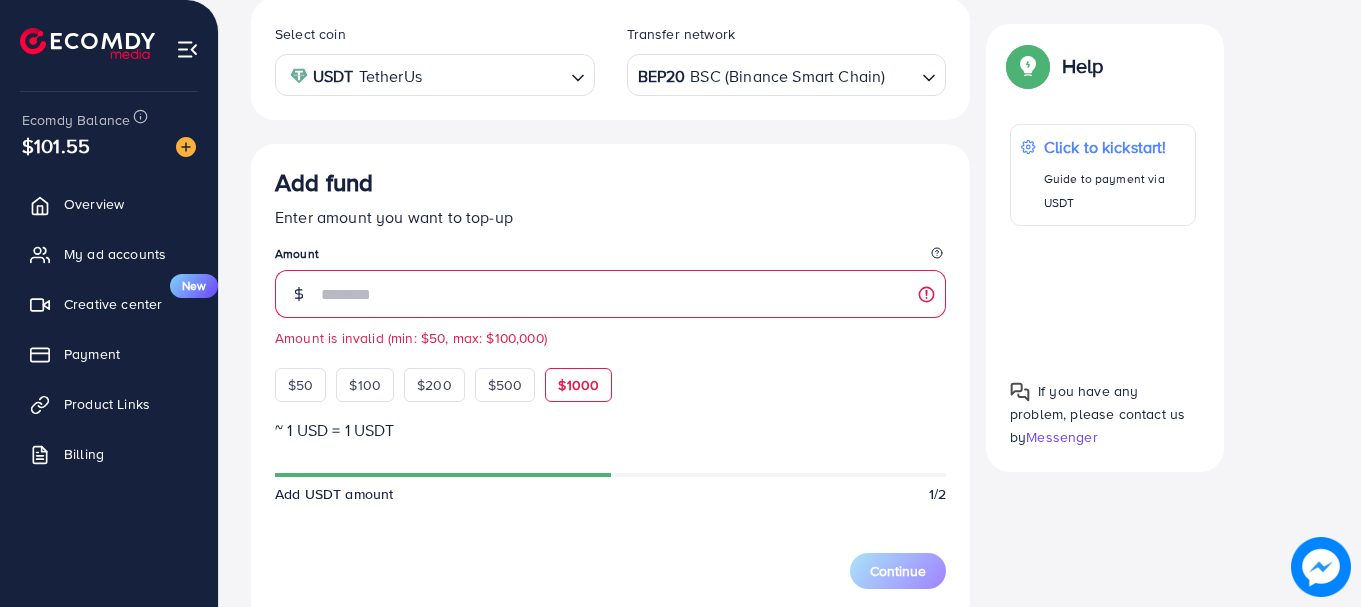type on "**" 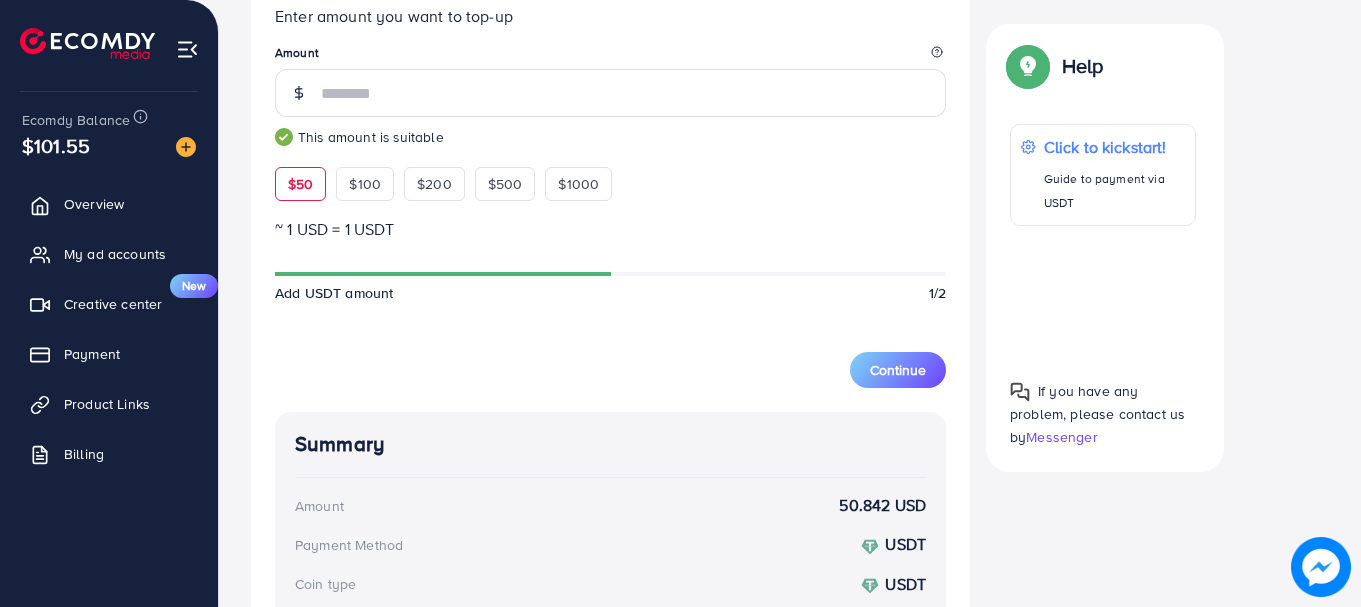 scroll, scrollTop: 582, scrollLeft: 0, axis: vertical 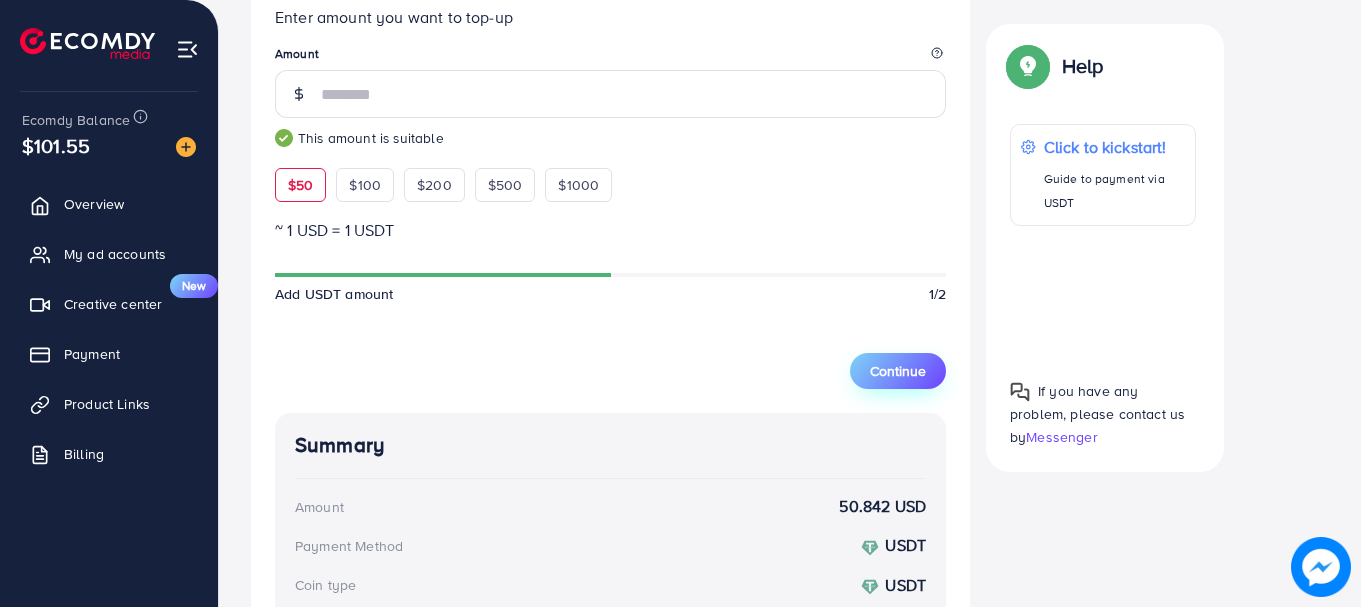 click on "Continue" at bounding box center [898, 371] 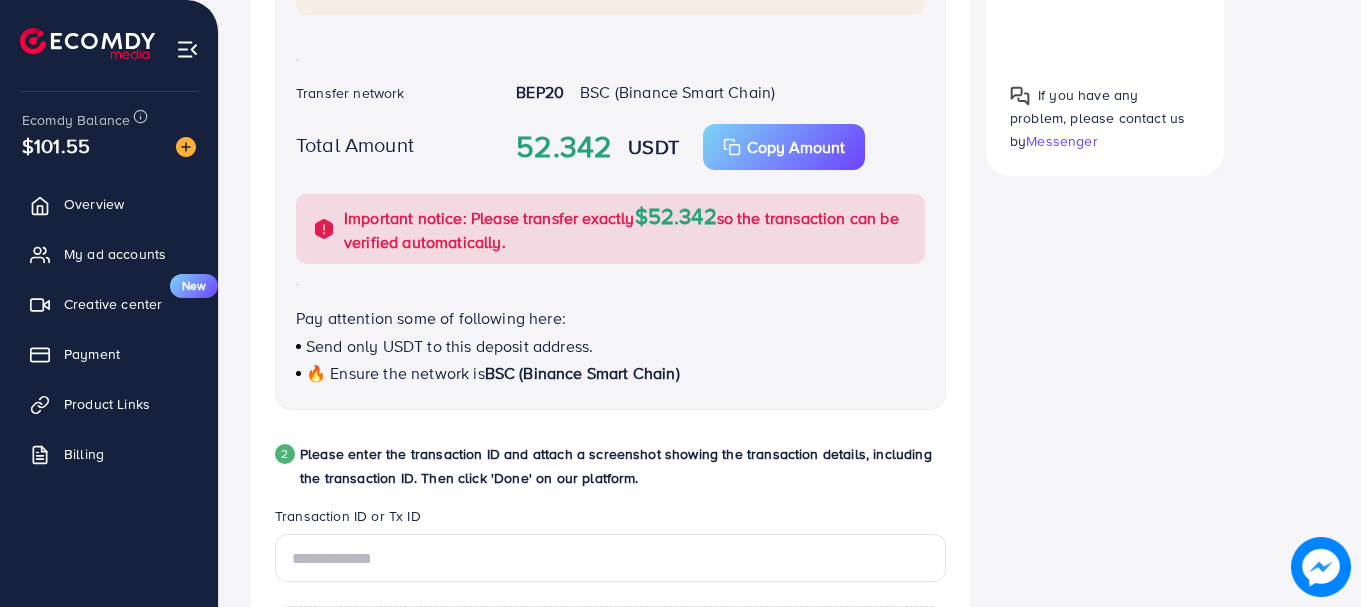 scroll, scrollTop: 882, scrollLeft: 0, axis: vertical 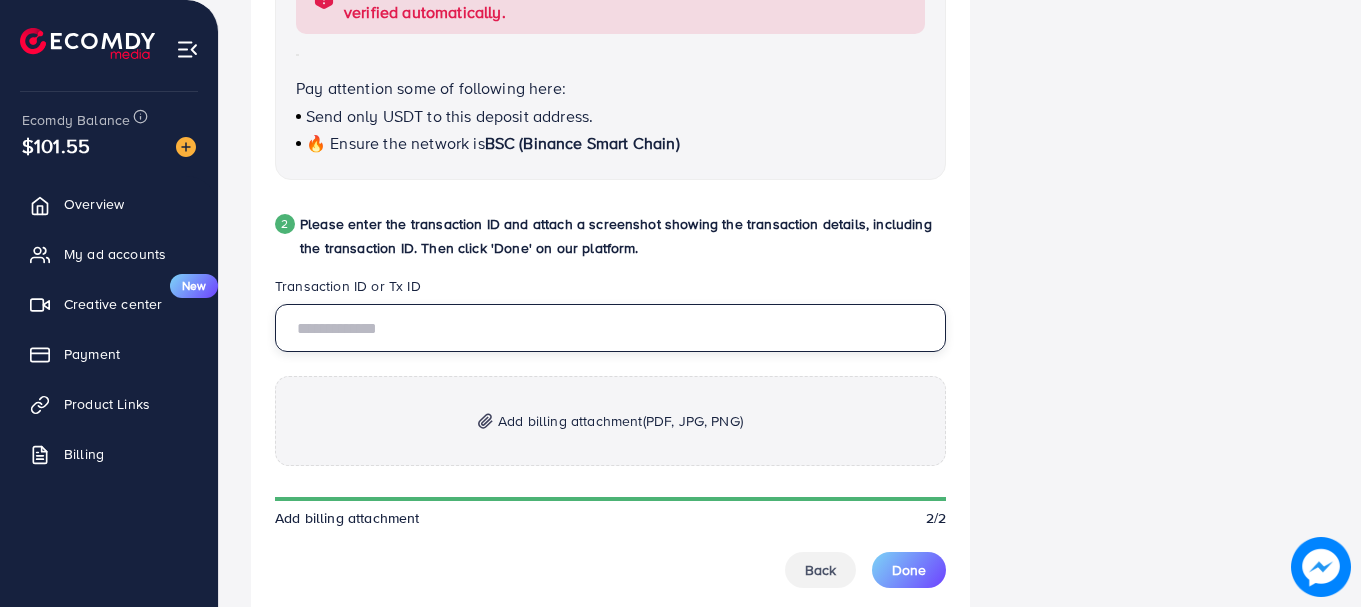 click at bounding box center [610, 328] 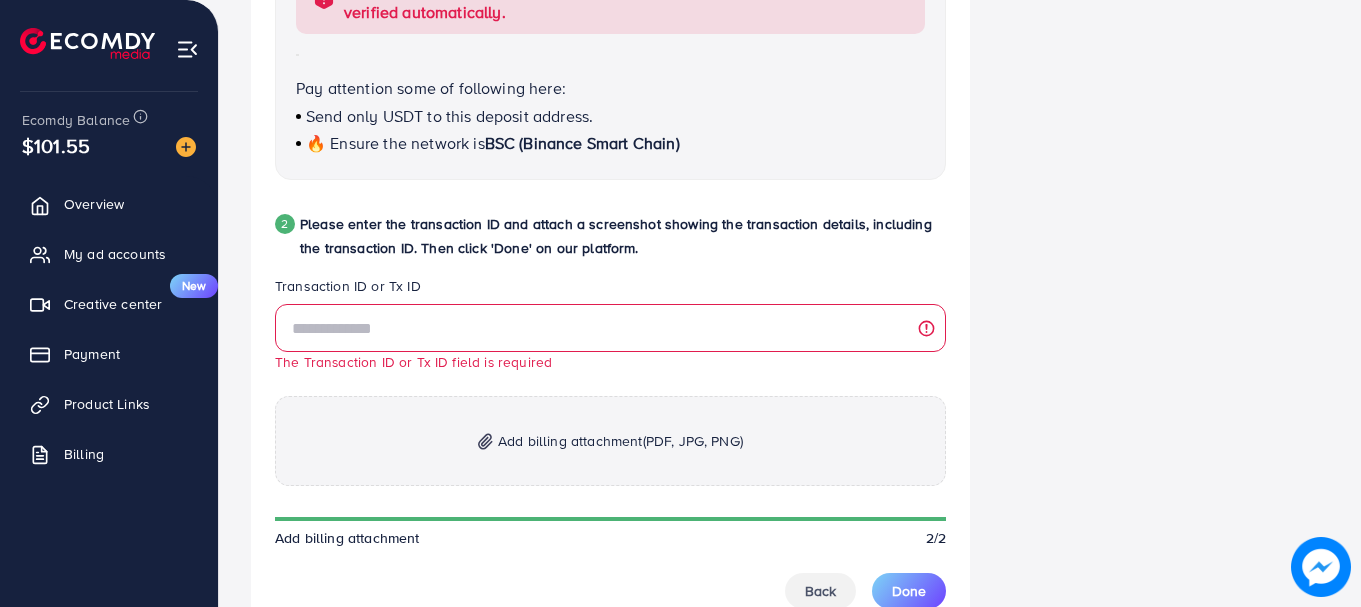click on "Add billing attachment  (PDF, JPG, PNG)" at bounding box center [610, 441] 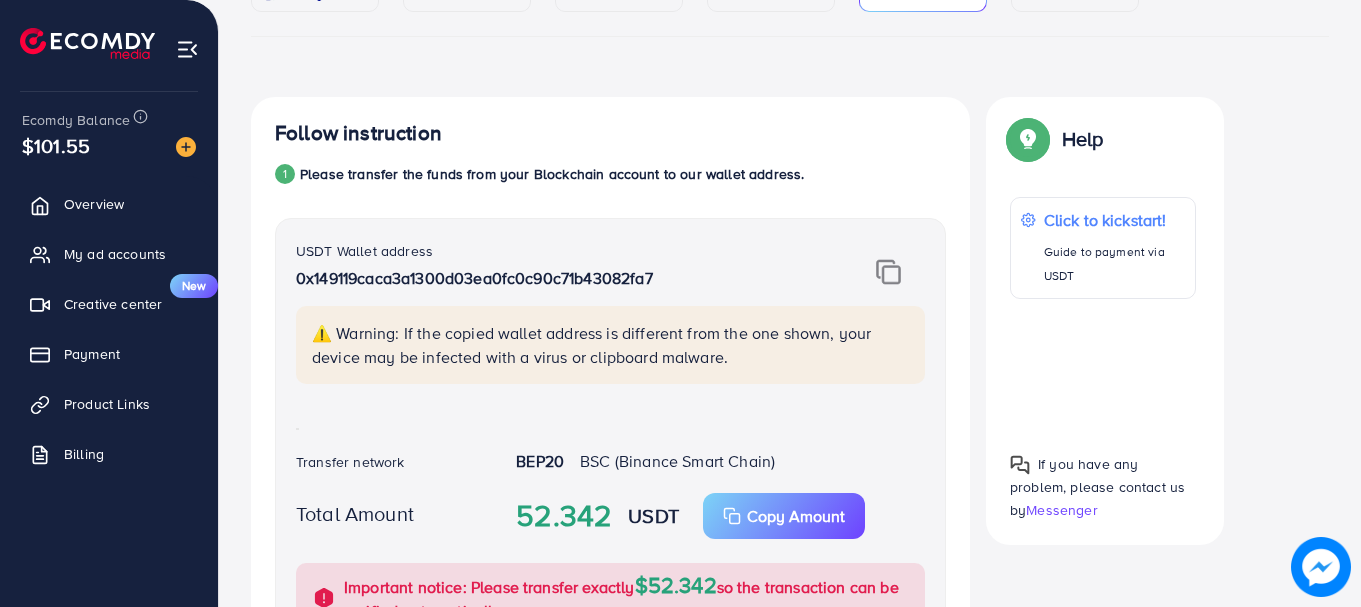 scroll, scrollTop: 282, scrollLeft: 0, axis: vertical 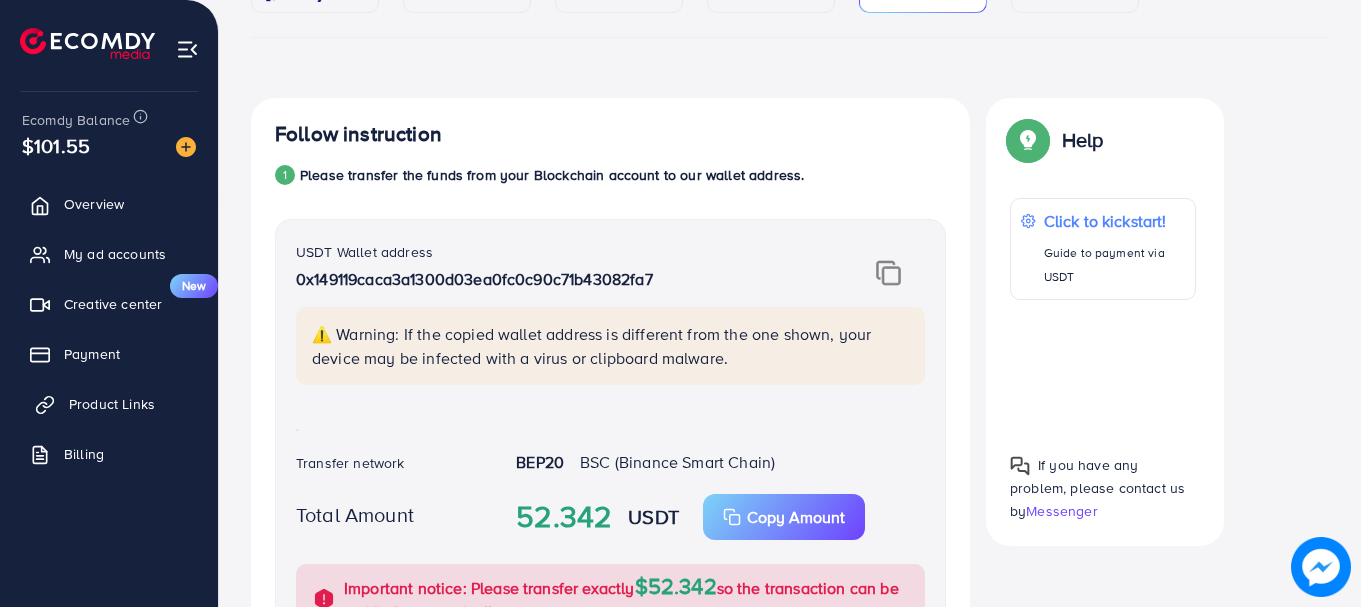 click on "Product Links" at bounding box center [112, 404] 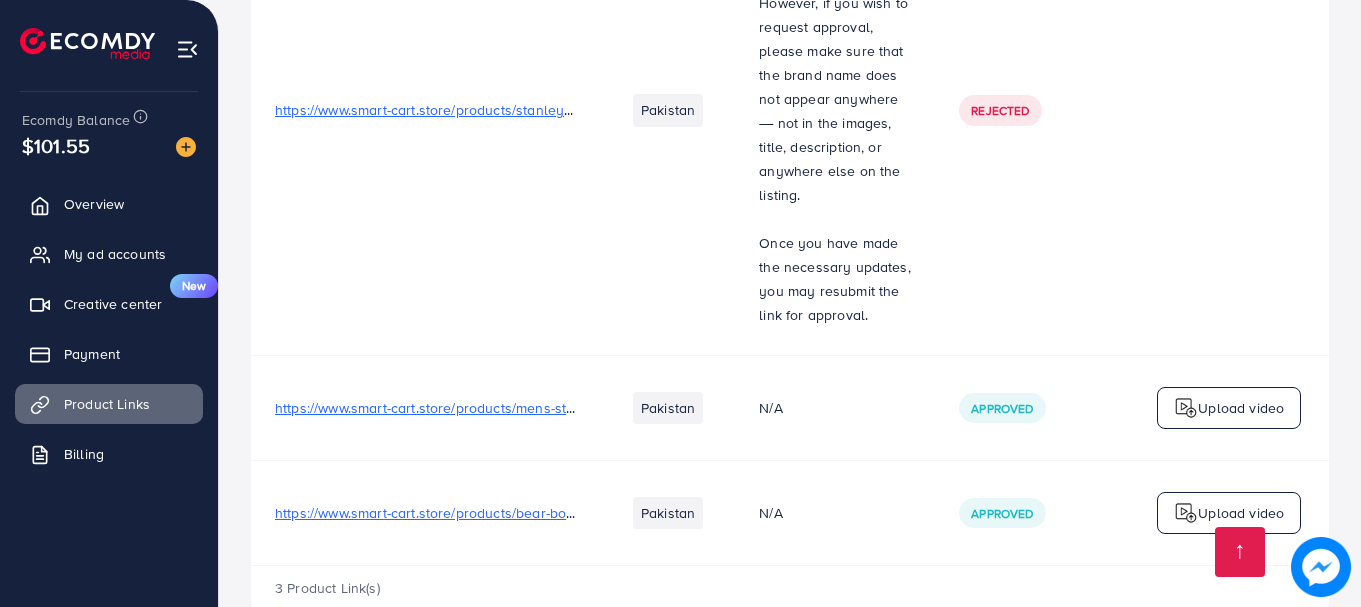 scroll, scrollTop: 462, scrollLeft: 0, axis: vertical 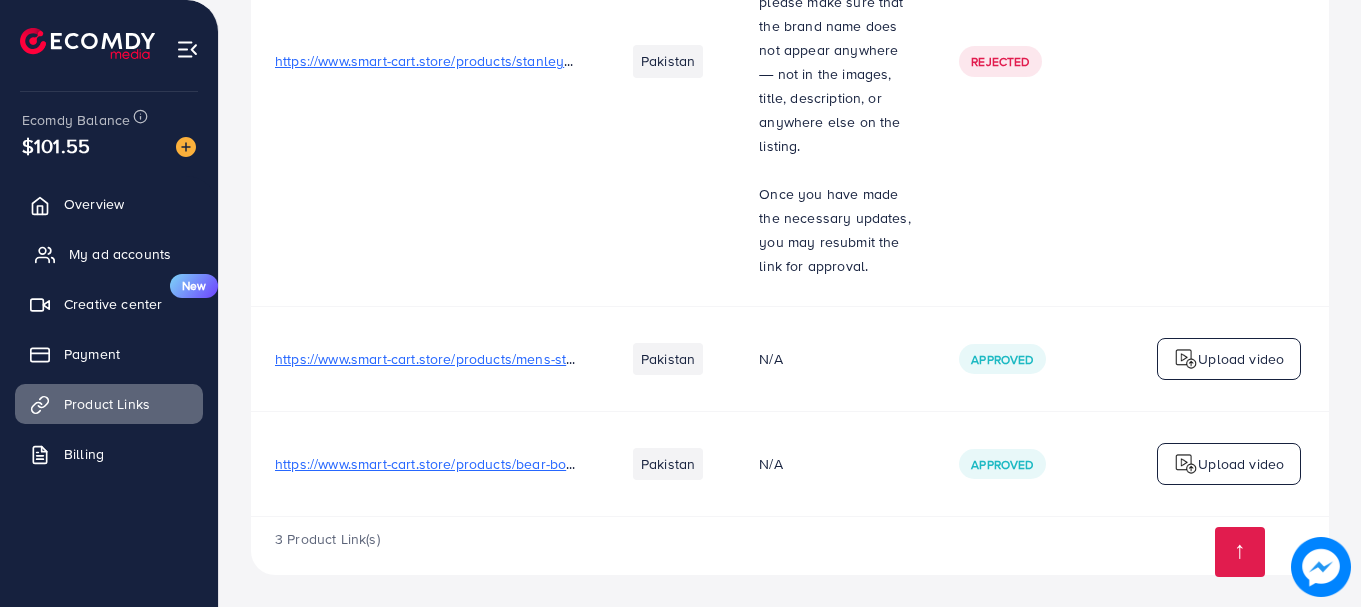 click on "My ad accounts" at bounding box center [109, 254] 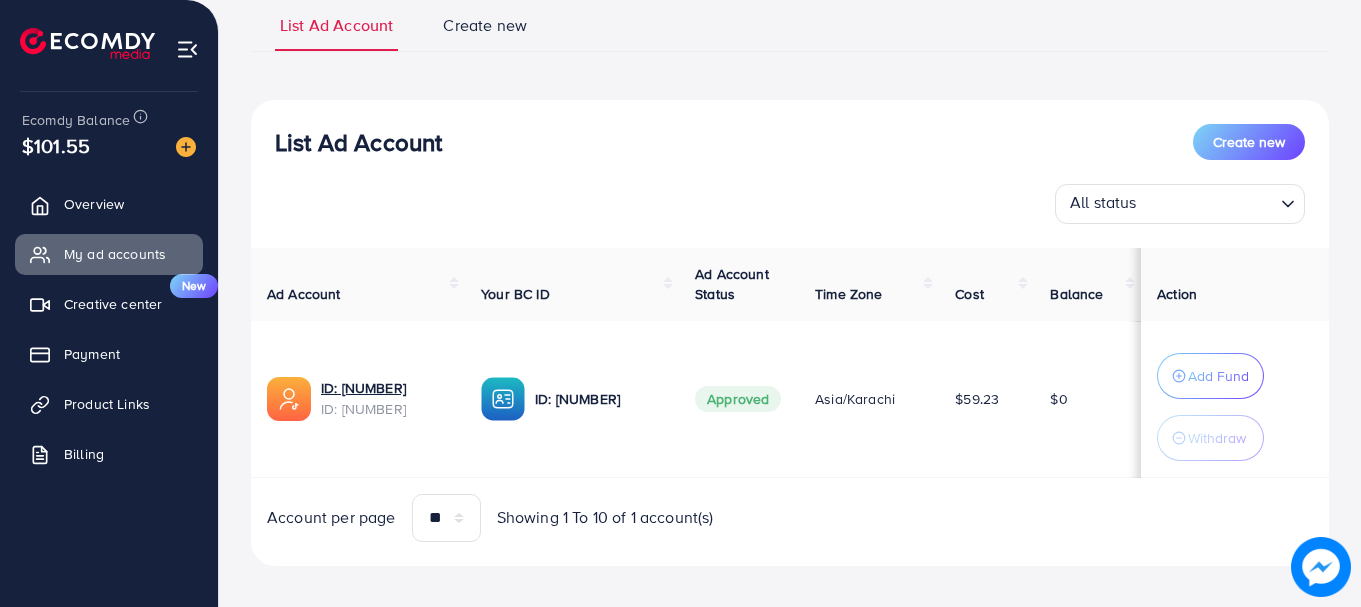 scroll, scrollTop: 165, scrollLeft: 0, axis: vertical 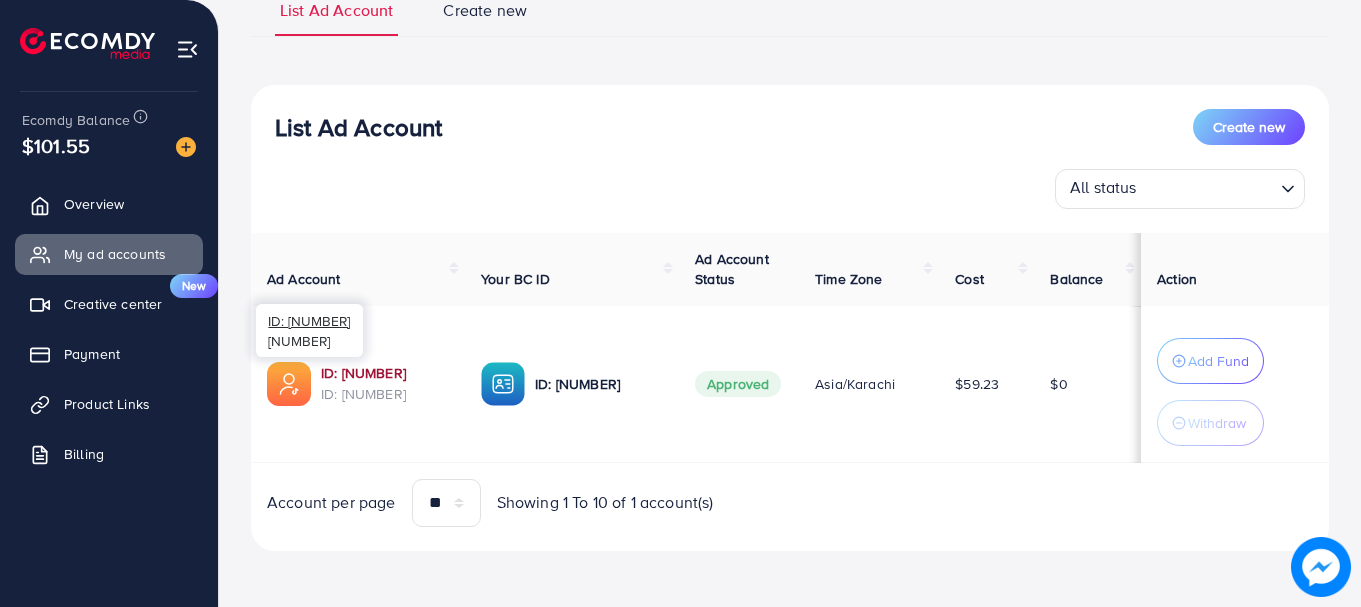 click on "[NUMBER]_[TEXT]_[NUMBER]" at bounding box center (385, 373) 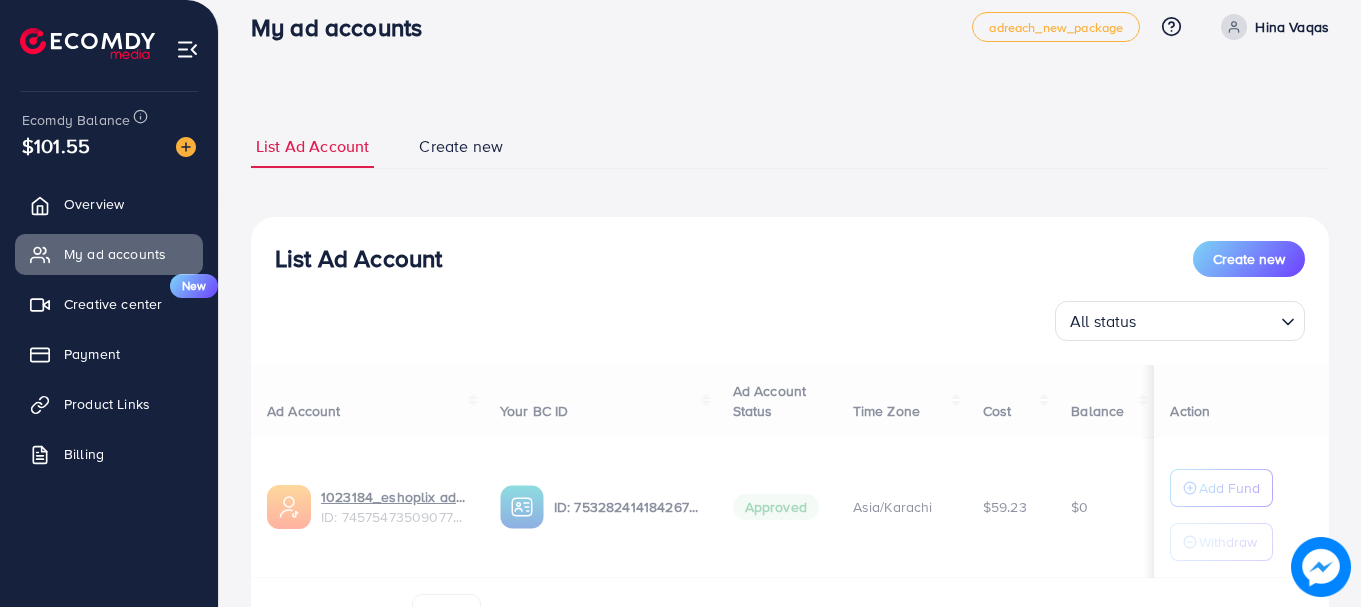 scroll, scrollTop: 138, scrollLeft: 0, axis: vertical 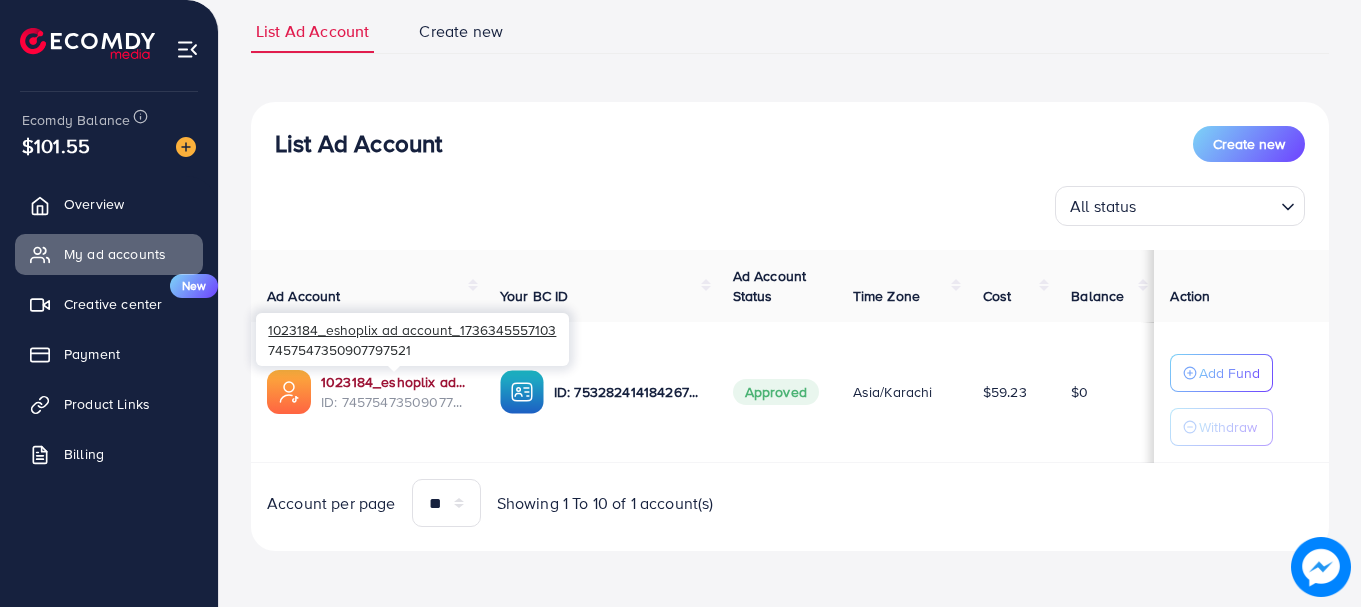 click on "[NUMBER]_[TEXT]_[NUMBER]" at bounding box center [394, 382] 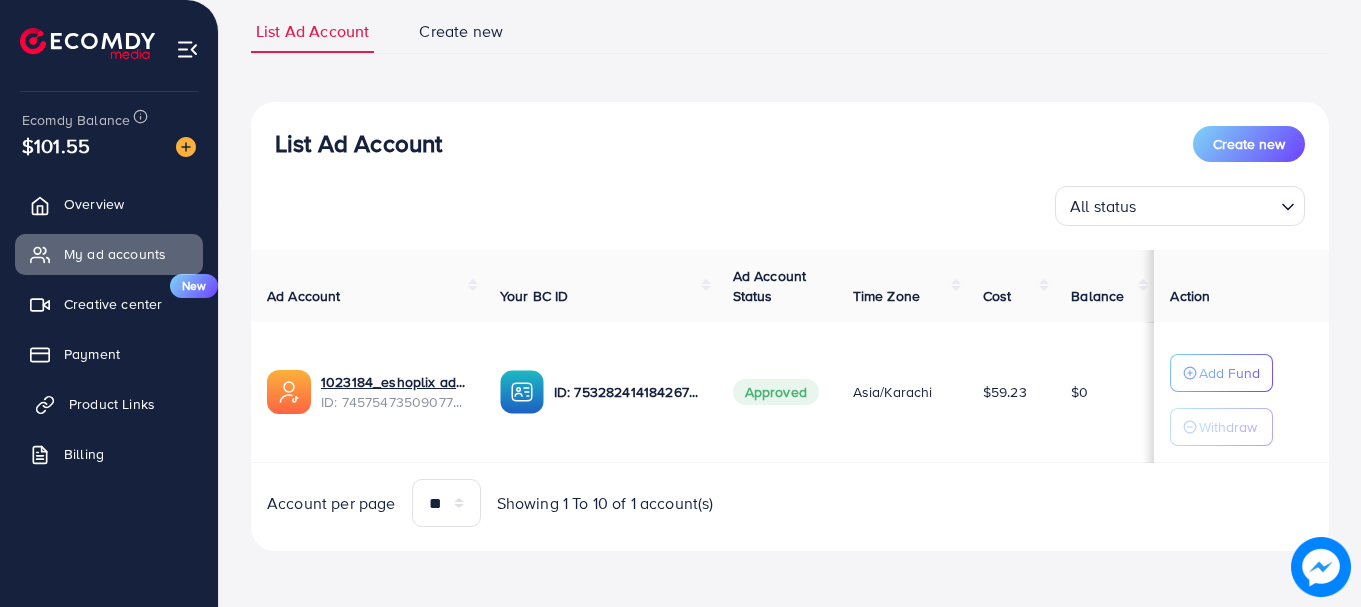 click on "Product Links" at bounding box center [112, 404] 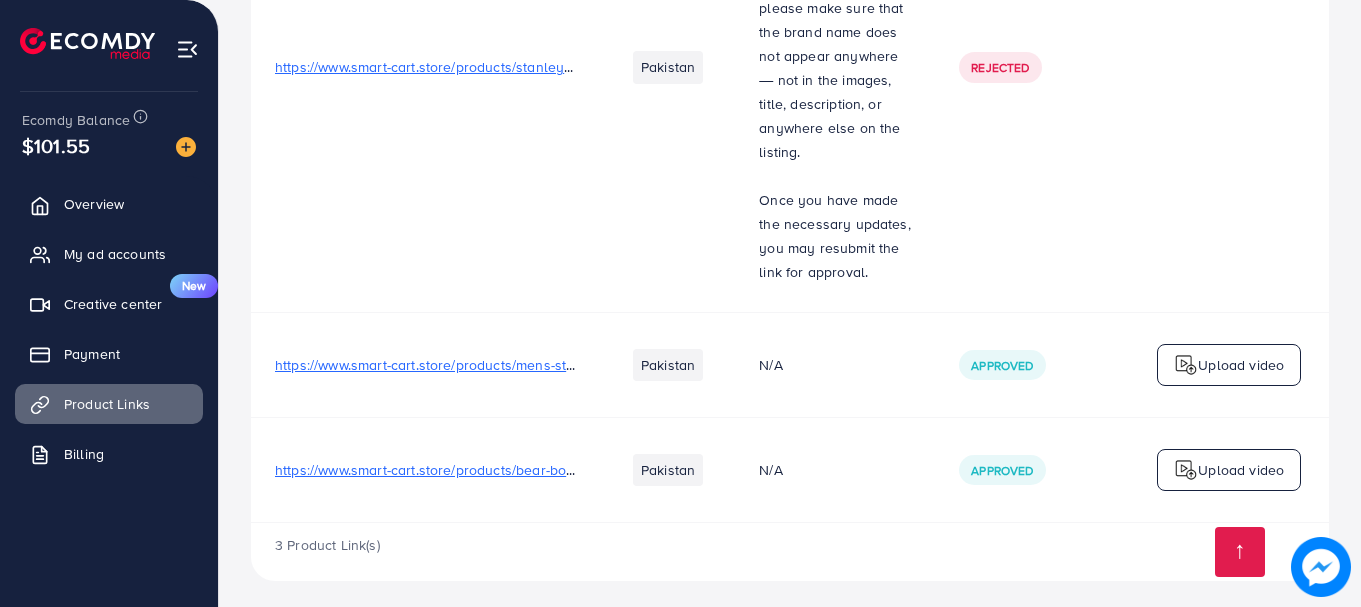 scroll, scrollTop: 462, scrollLeft: 0, axis: vertical 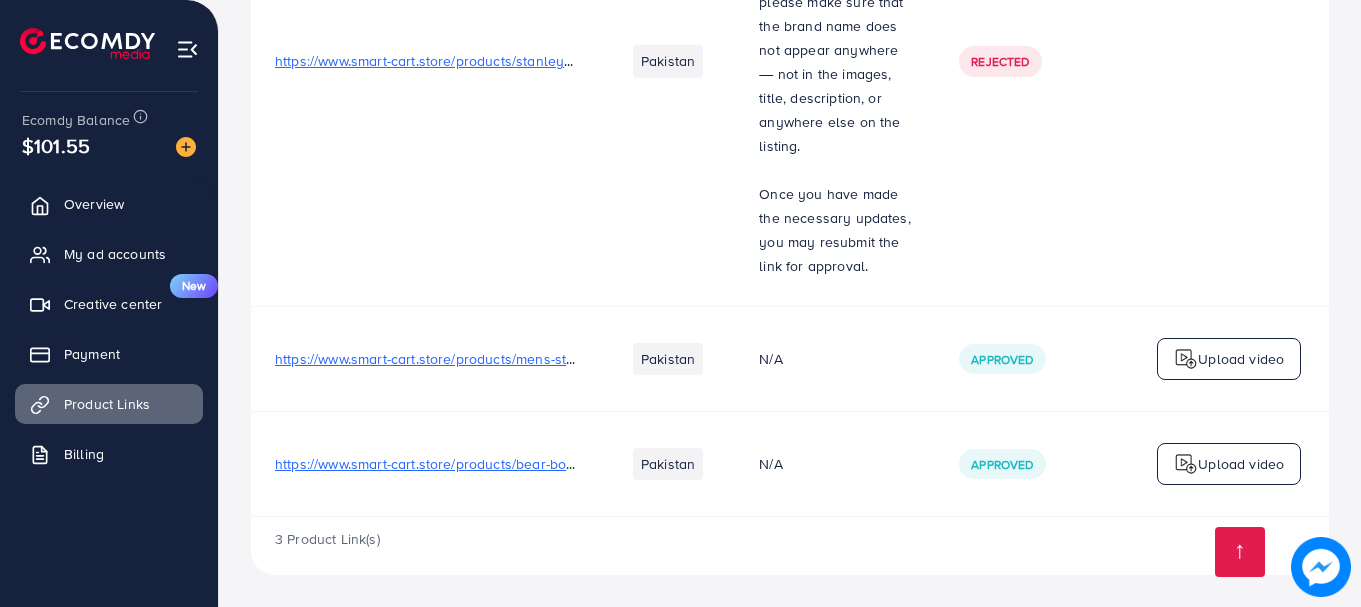 click on "https://www.smart-cart.store/products/bear-bottle" at bounding box center [431, 464] 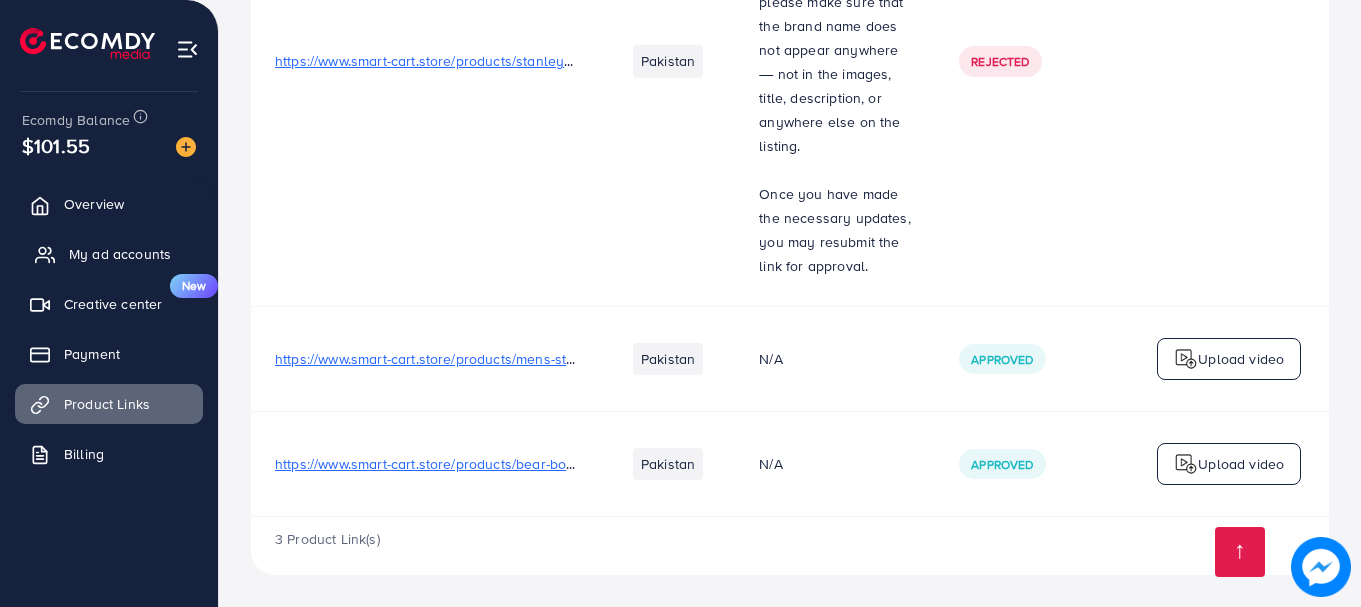 click on "My ad accounts" at bounding box center [109, 254] 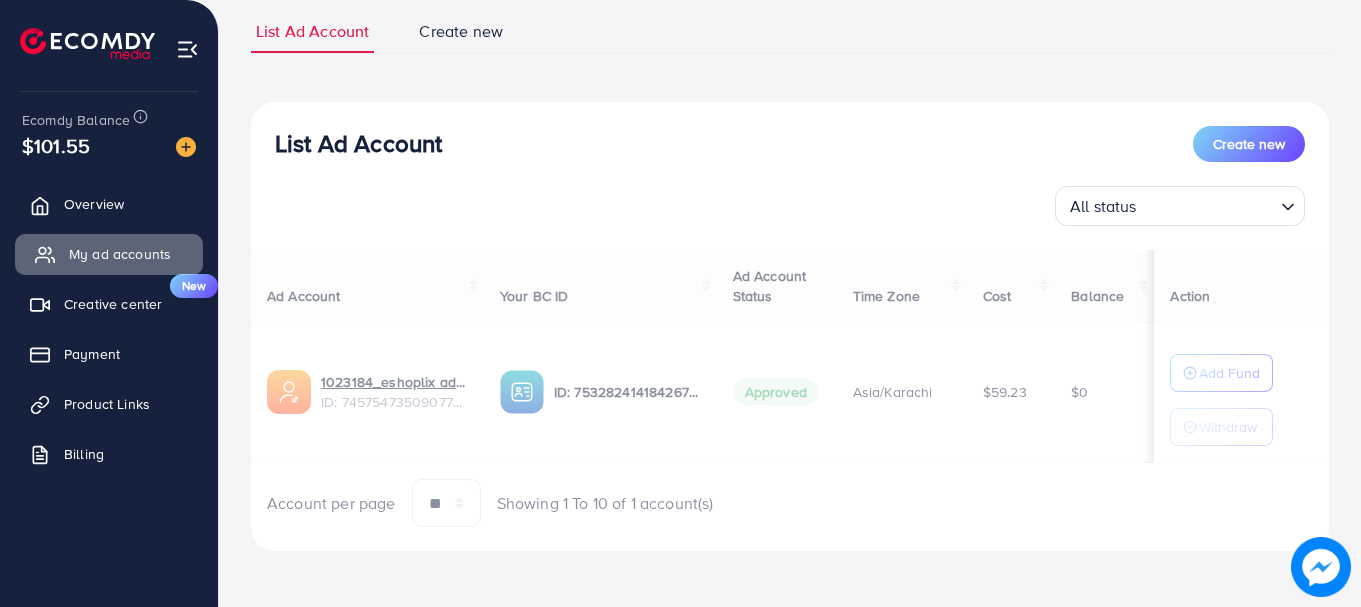 scroll, scrollTop: 0, scrollLeft: 0, axis: both 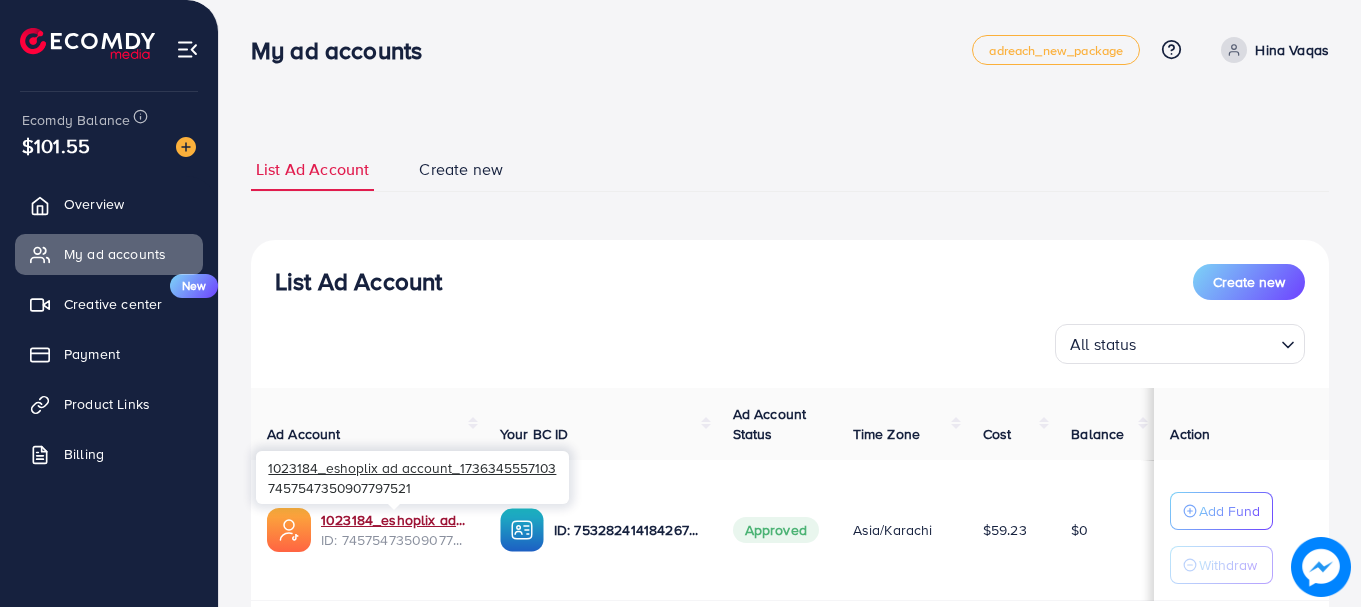 click on "[NUMBER]_[TEXT]_[NUMBER]" at bounding box center (394, 520) 